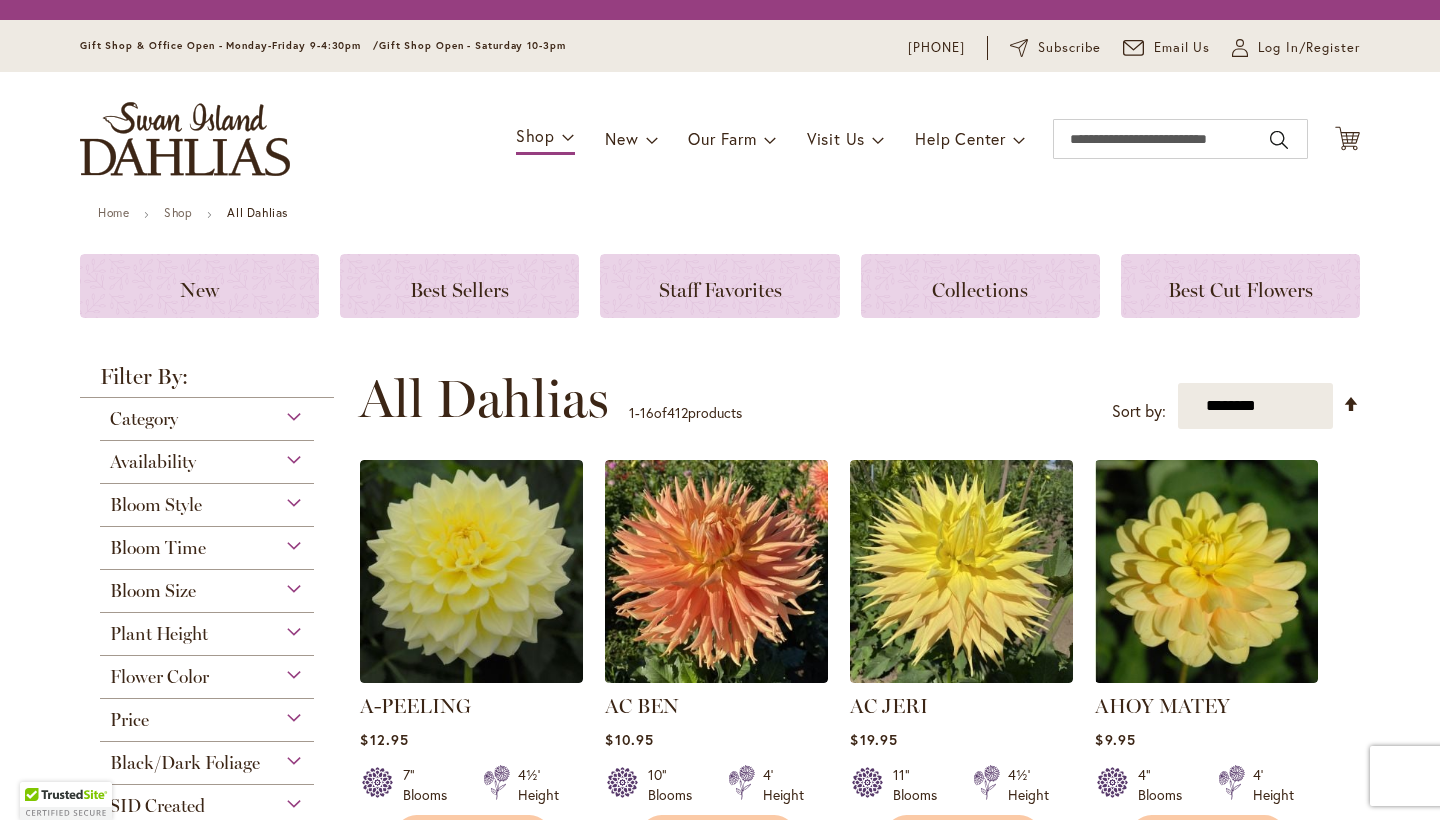 scroll, scrollTop: 0, scrollLeft: 0, axis: both 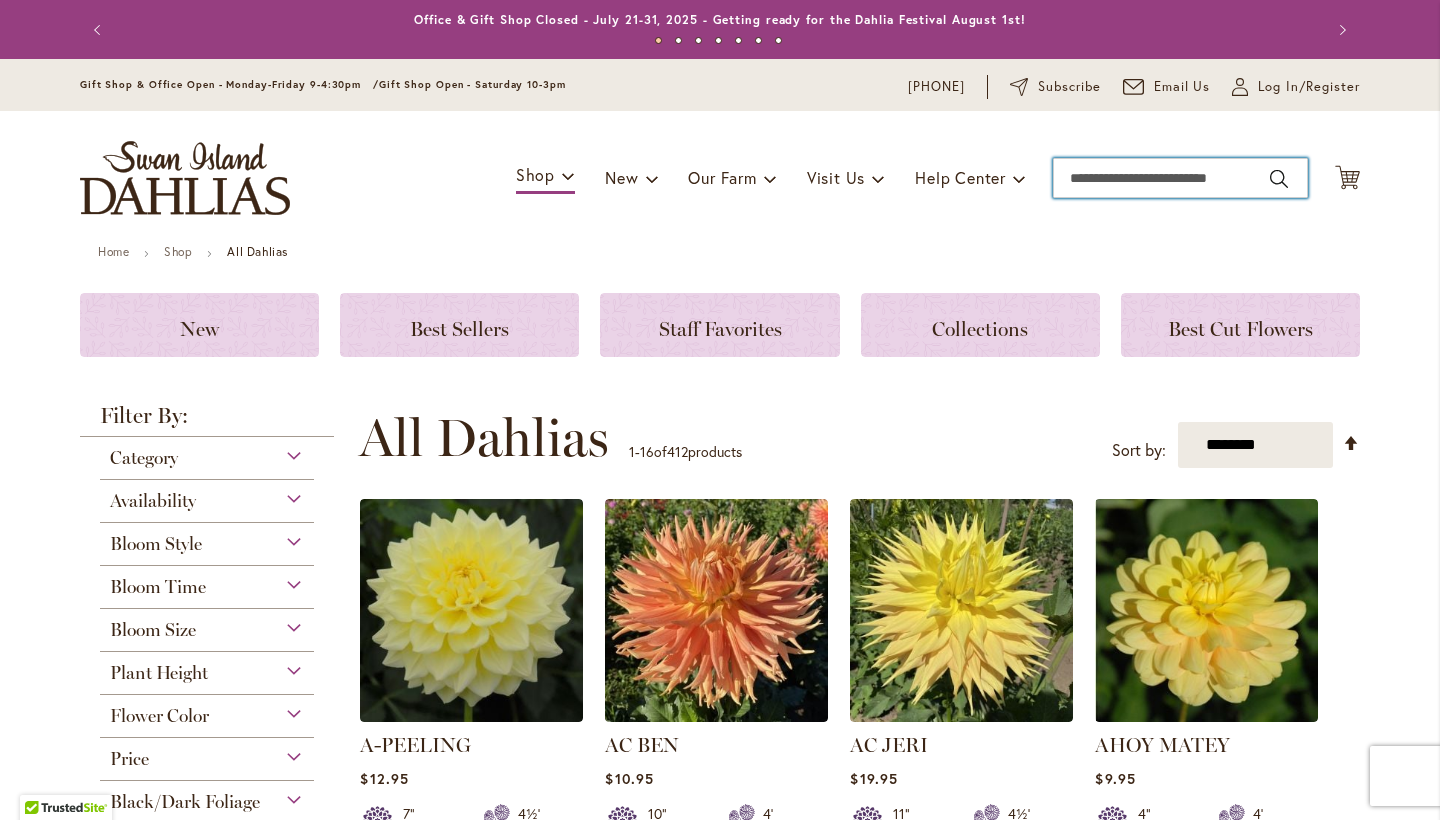 click on "Search" at bounding box center [1180, 178] 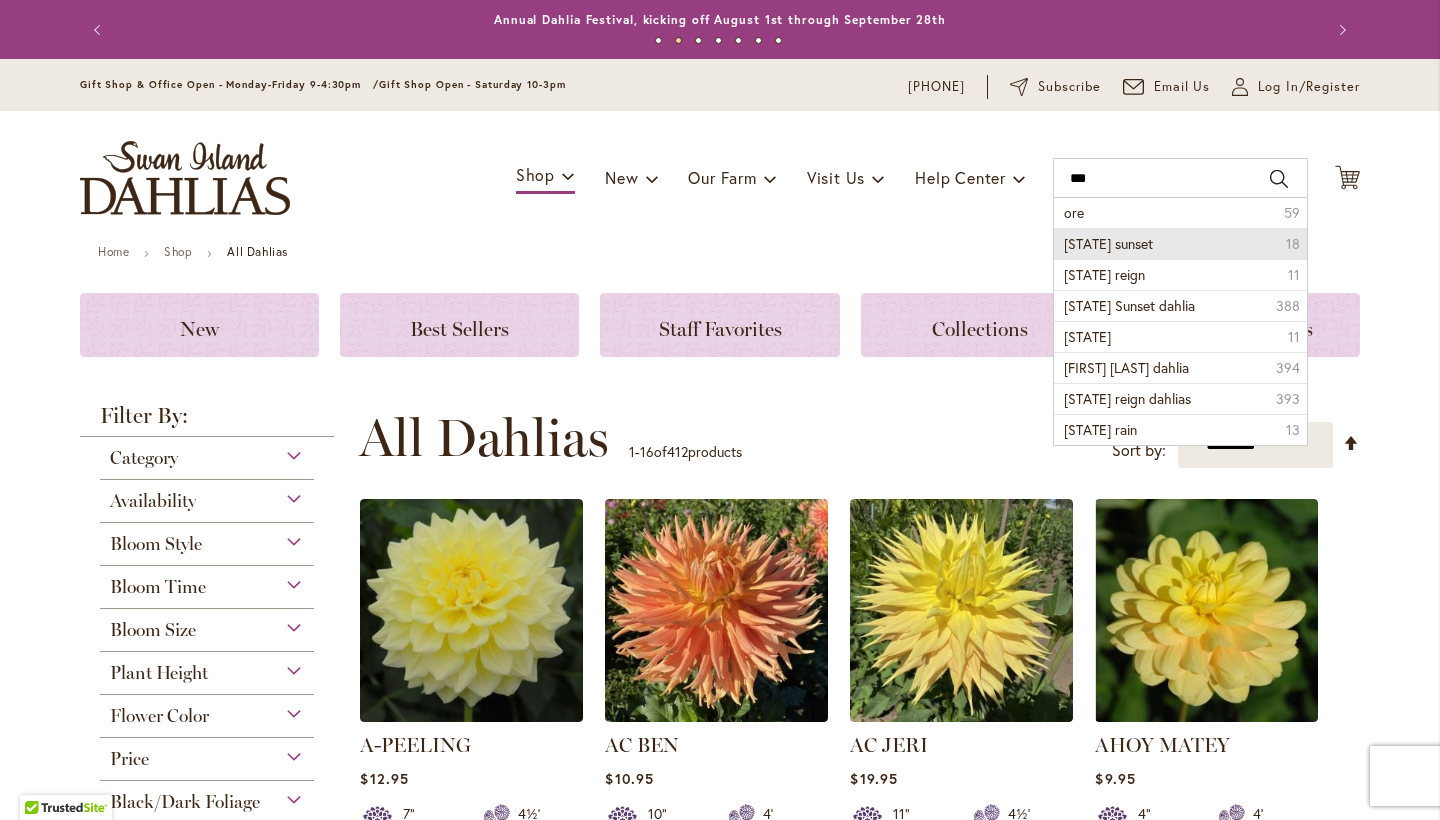 click on "oregon sunset" at bounding box center (1108, 243) 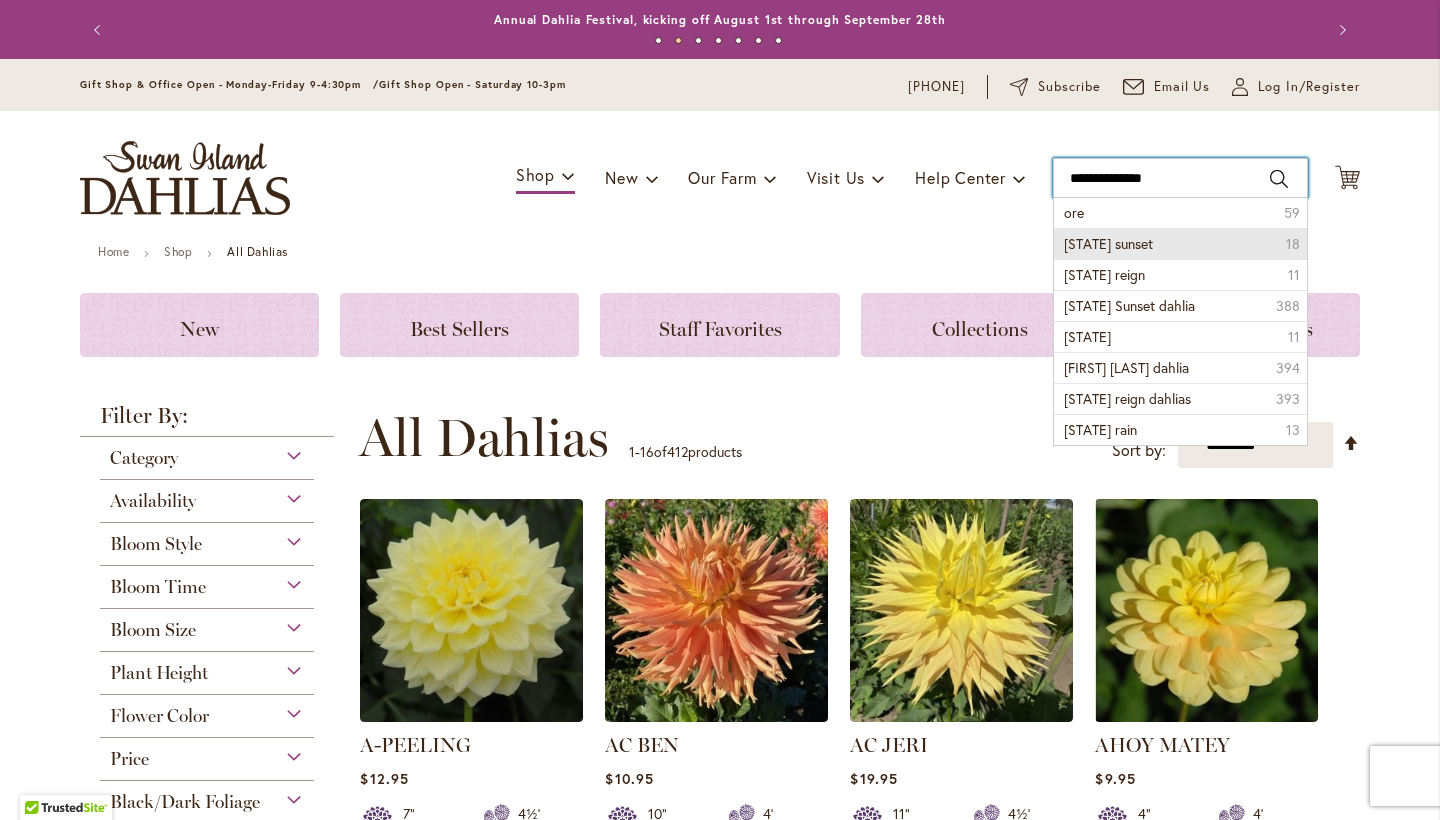 type on "**********" 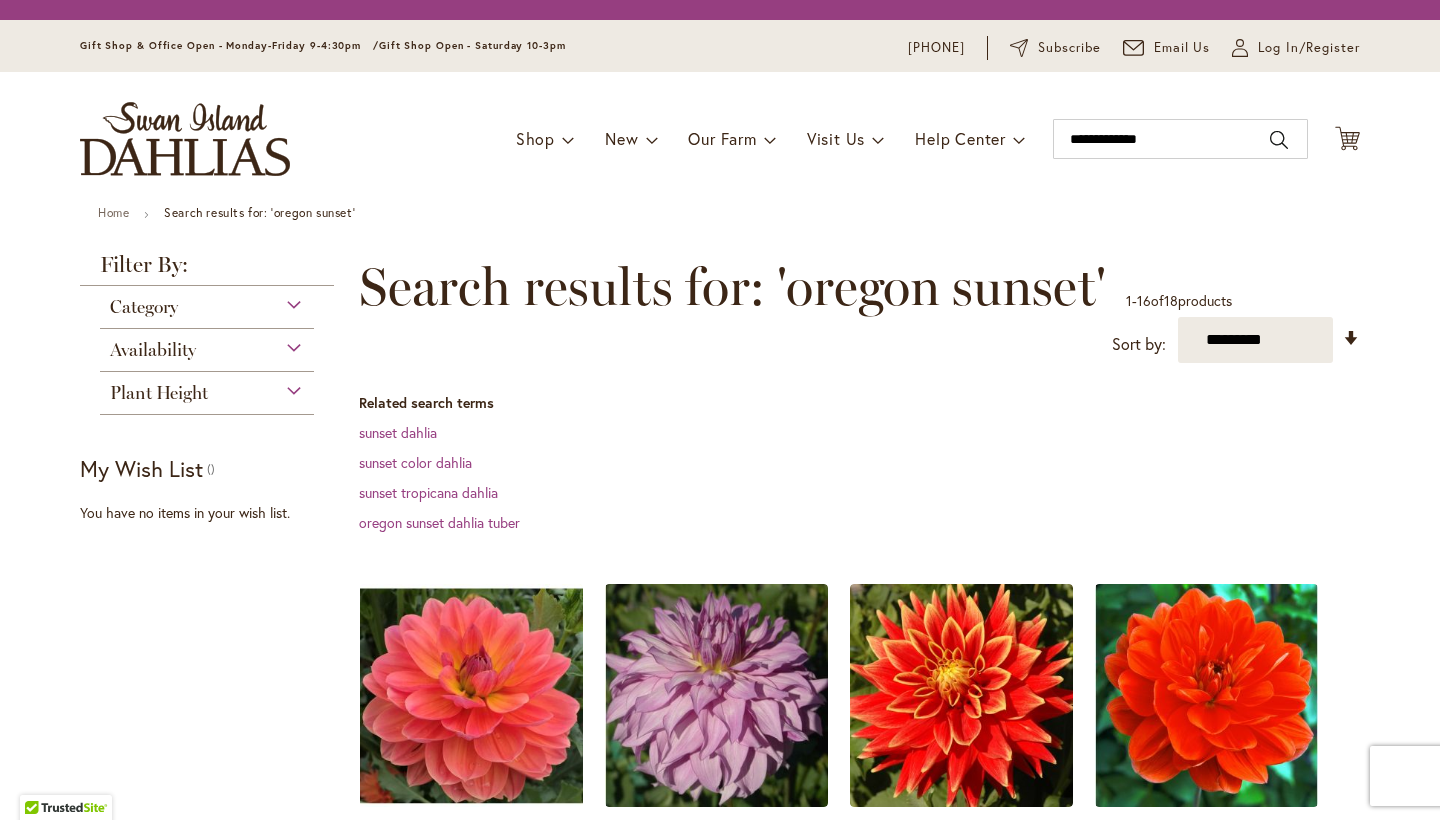 scroll, scrollTop: 0, scrollLeft: 0, axis: both 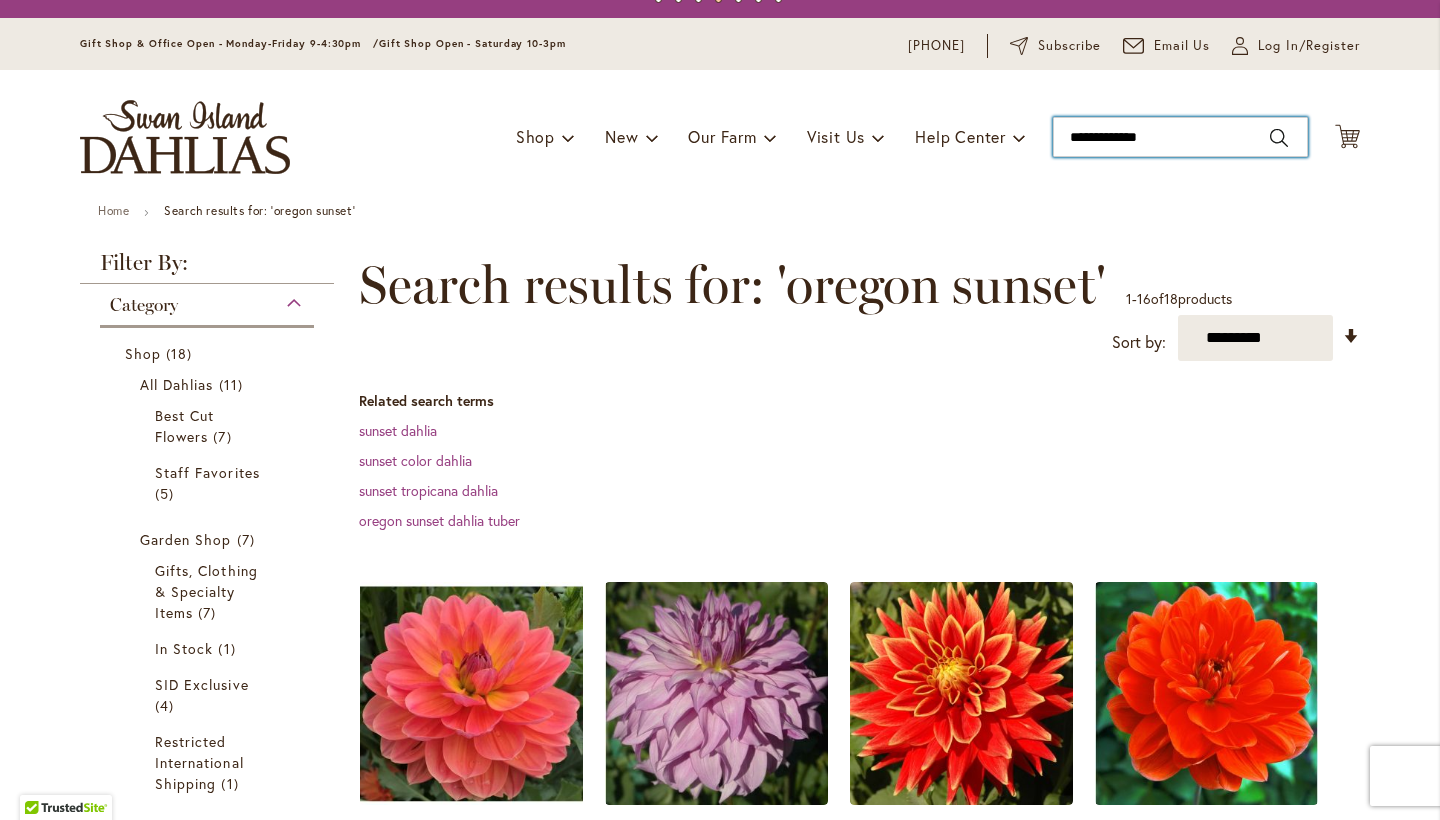 drag, startPoint x: 1173, startPoint y: 125, endPoint x: 1072, endPoint y: 139, distance: 101.96568 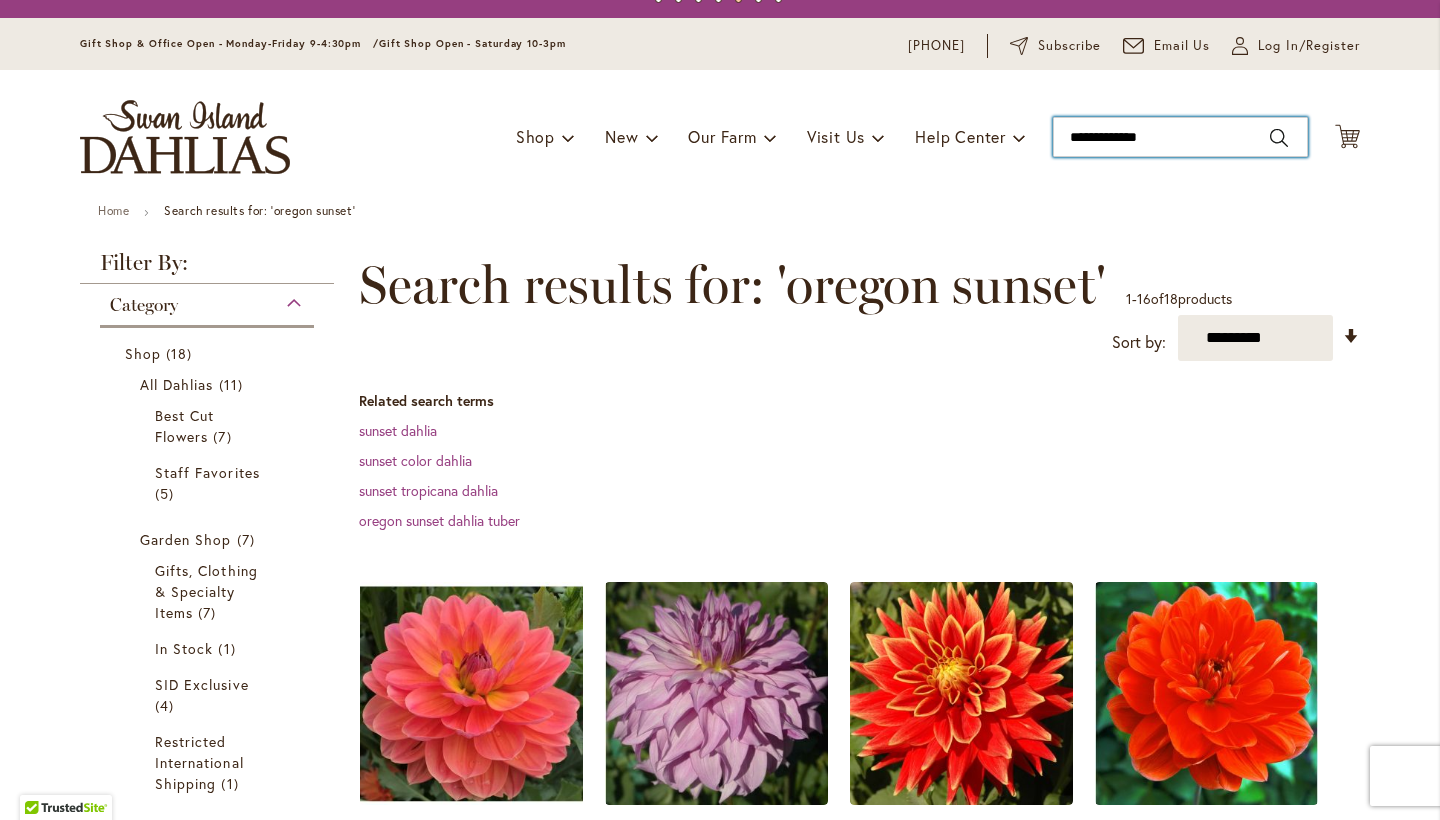 drag, startPoint x: 1179, startPoint y: 135, endPoint x: 1056, endPoint y: 138, distance: 123.03658 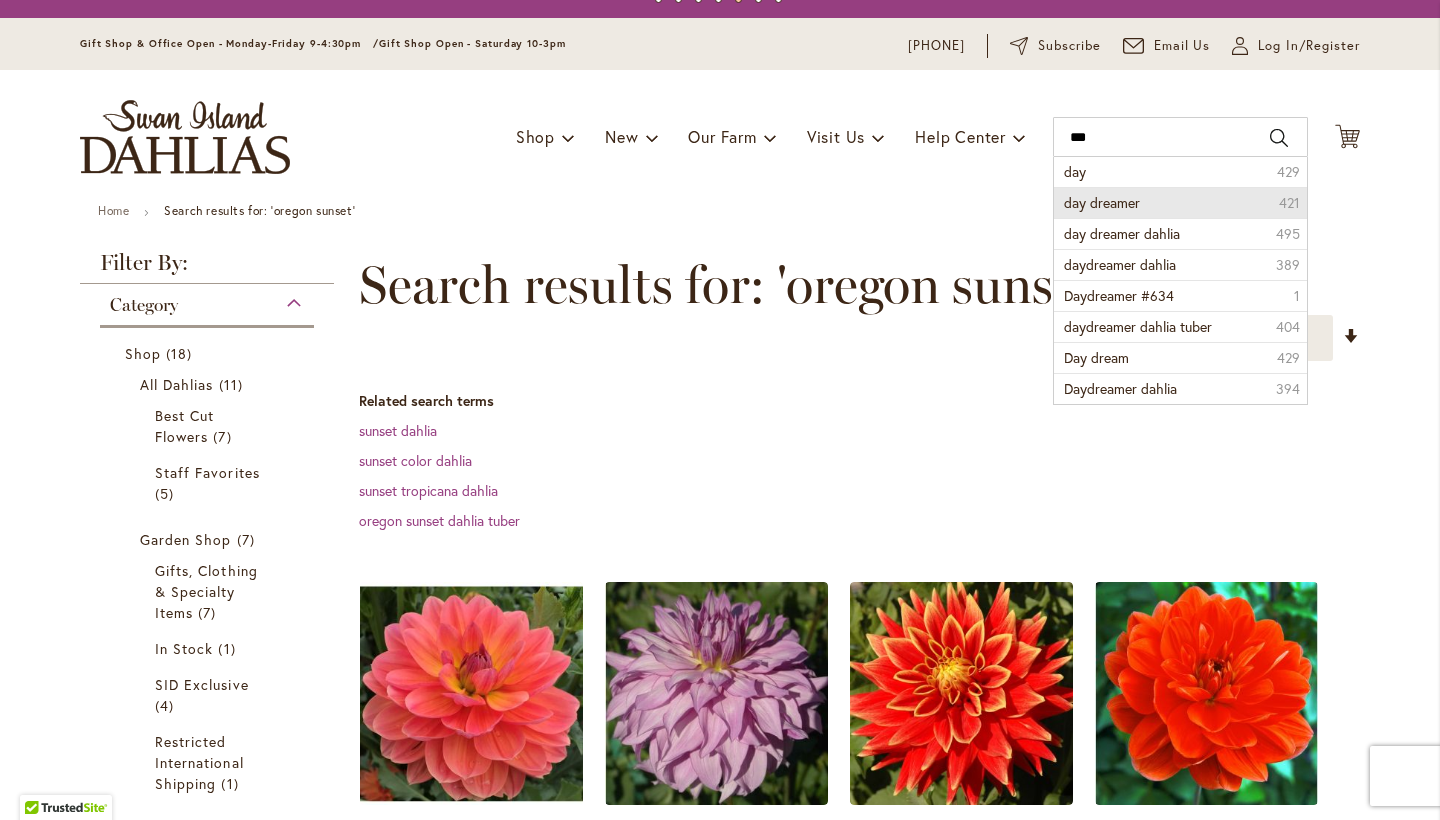 click on "day dreamer" at bounding box center (1102, 202) 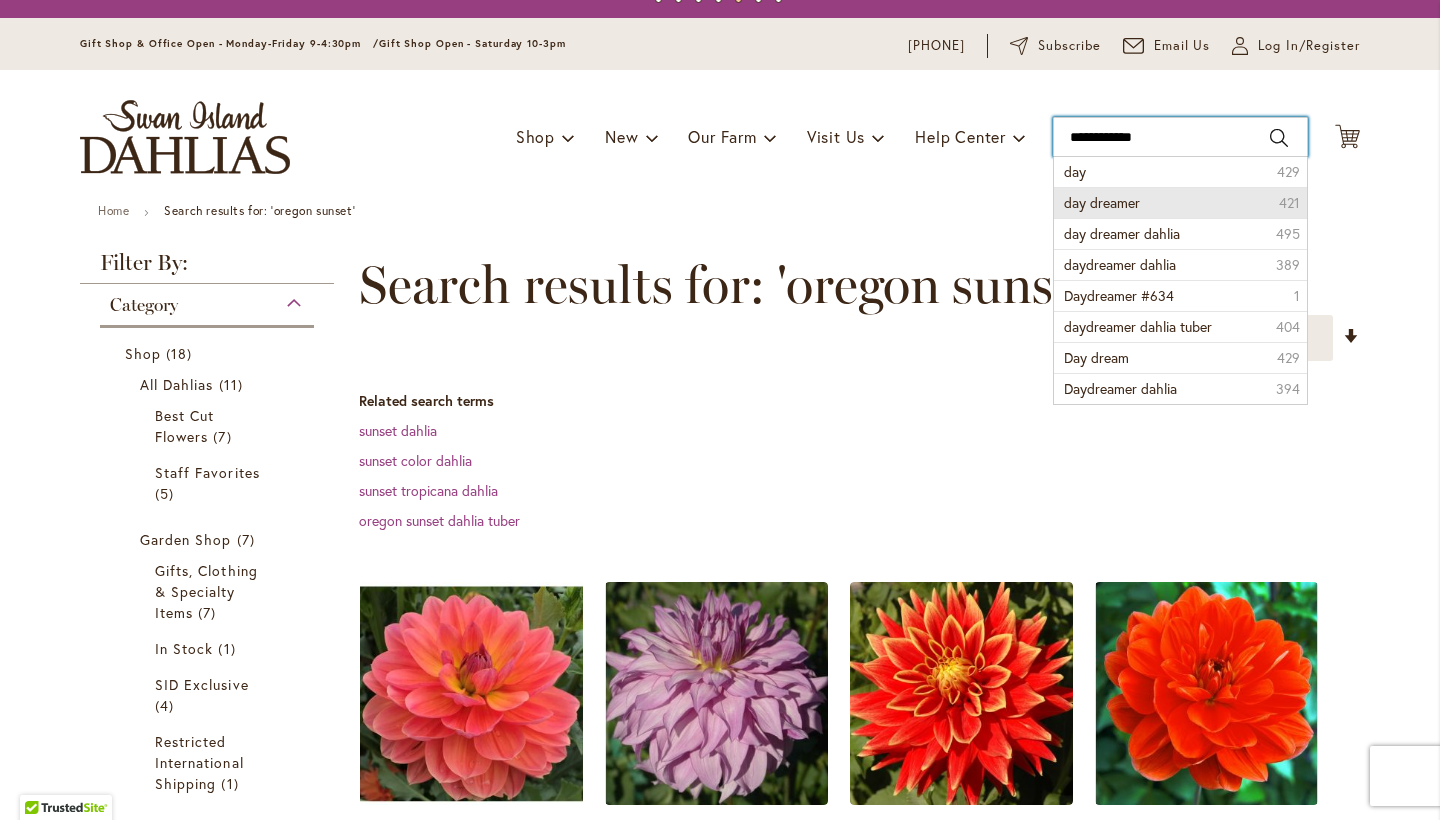 type on "**********" 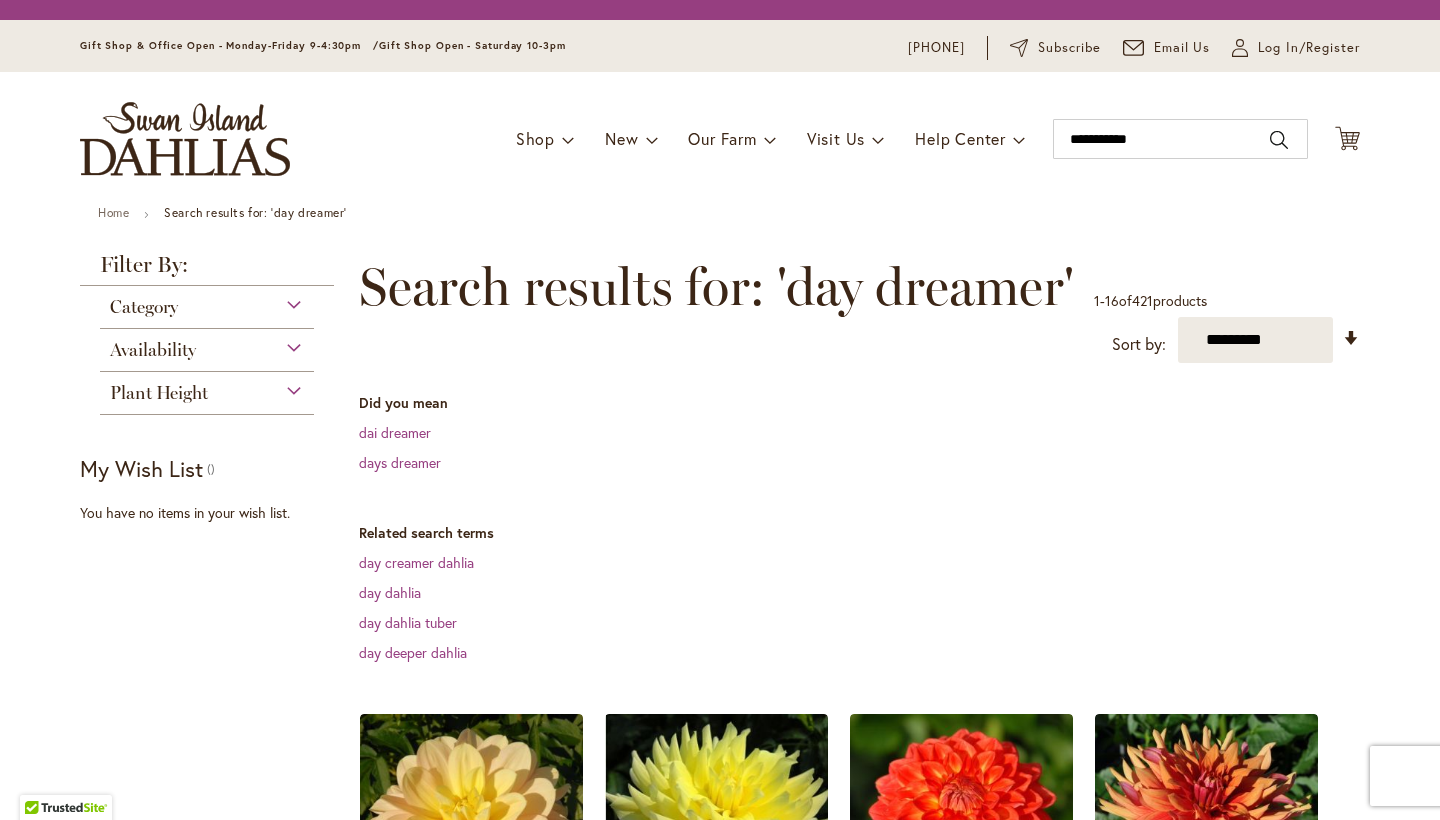 scroll, scrollTop: 0, scrollLeft: 0, axis: both 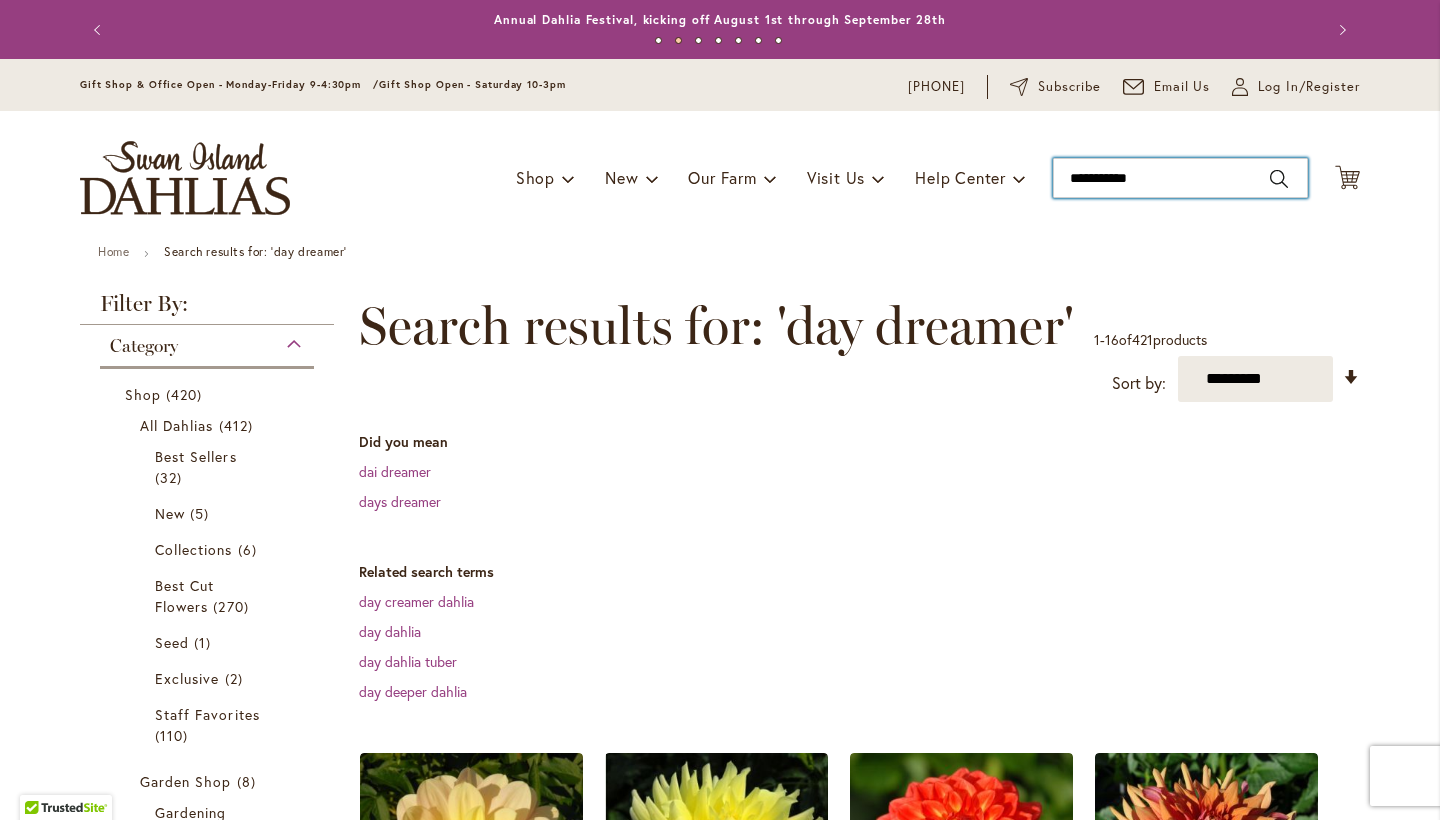 drag, startPoint x: 1168, startPoint y: 175, endPoint x: 1053, endPoint y: 166, distance: 115.35164 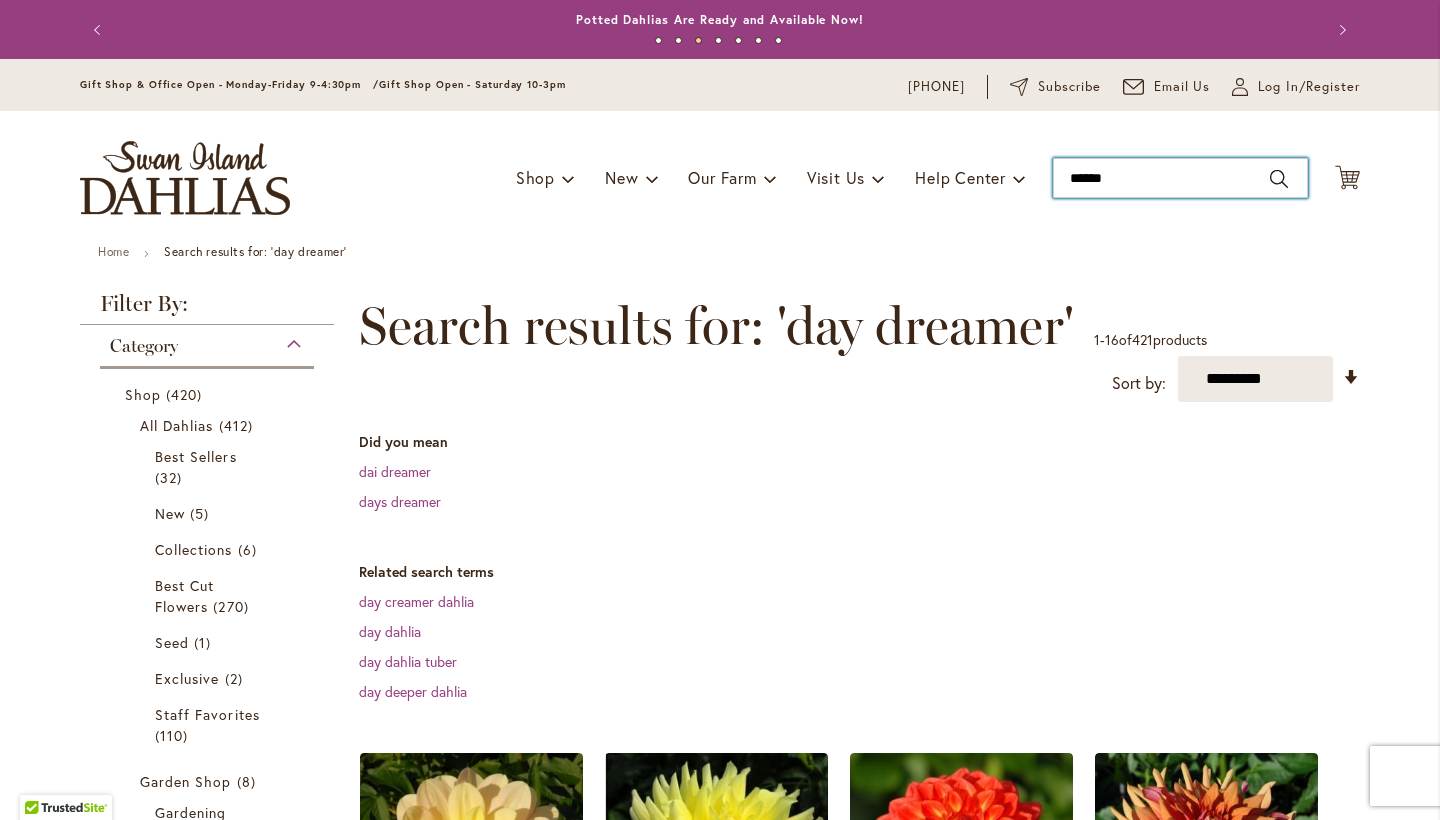 type on "*******" 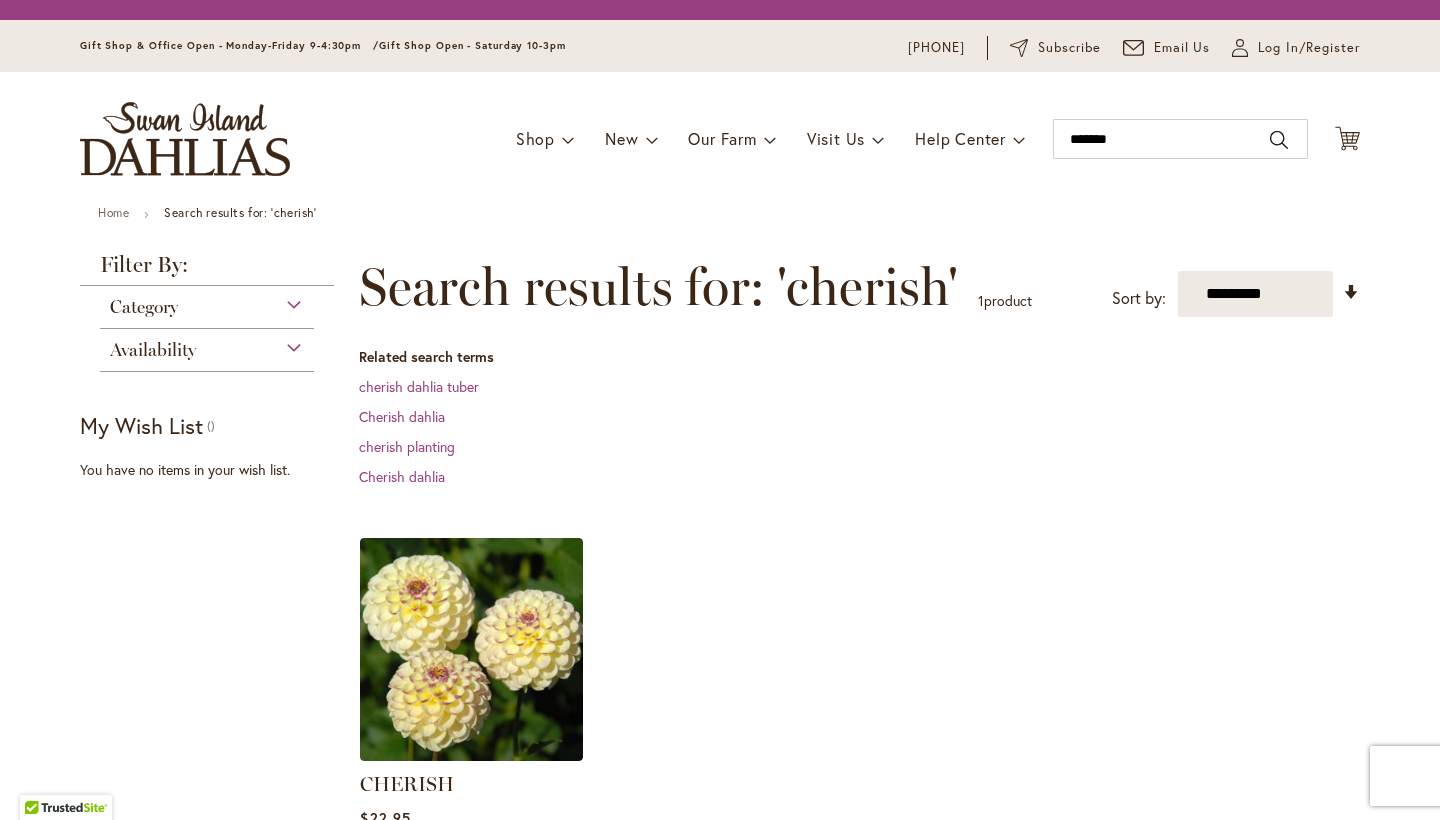 scroll, scrollTop: 0, scrollLeft: 0, axis: both 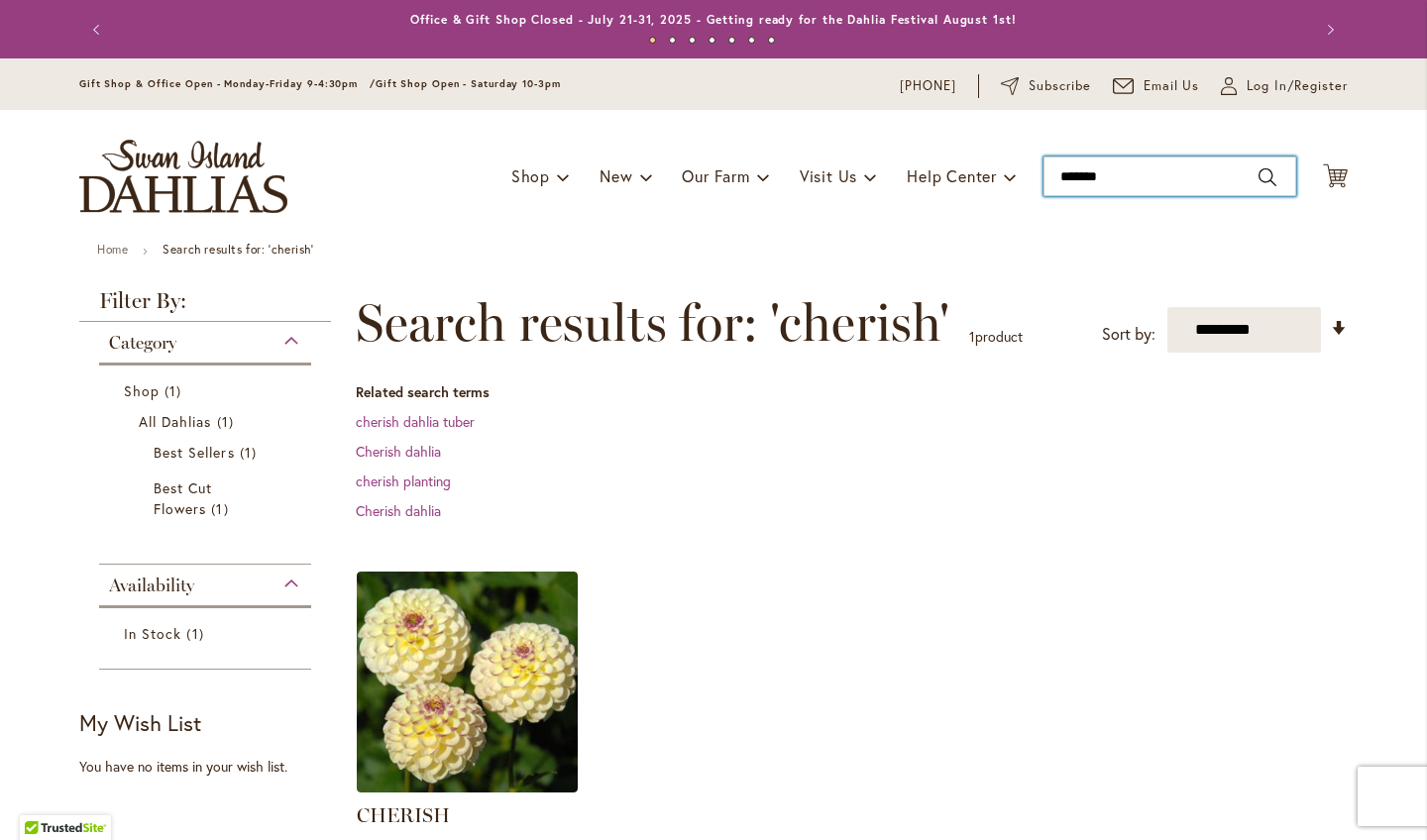 drag, startPoint x: 1135, startPoint y: 171, endPoint x: 1025, endPoint y: 158, distance: 110.76552 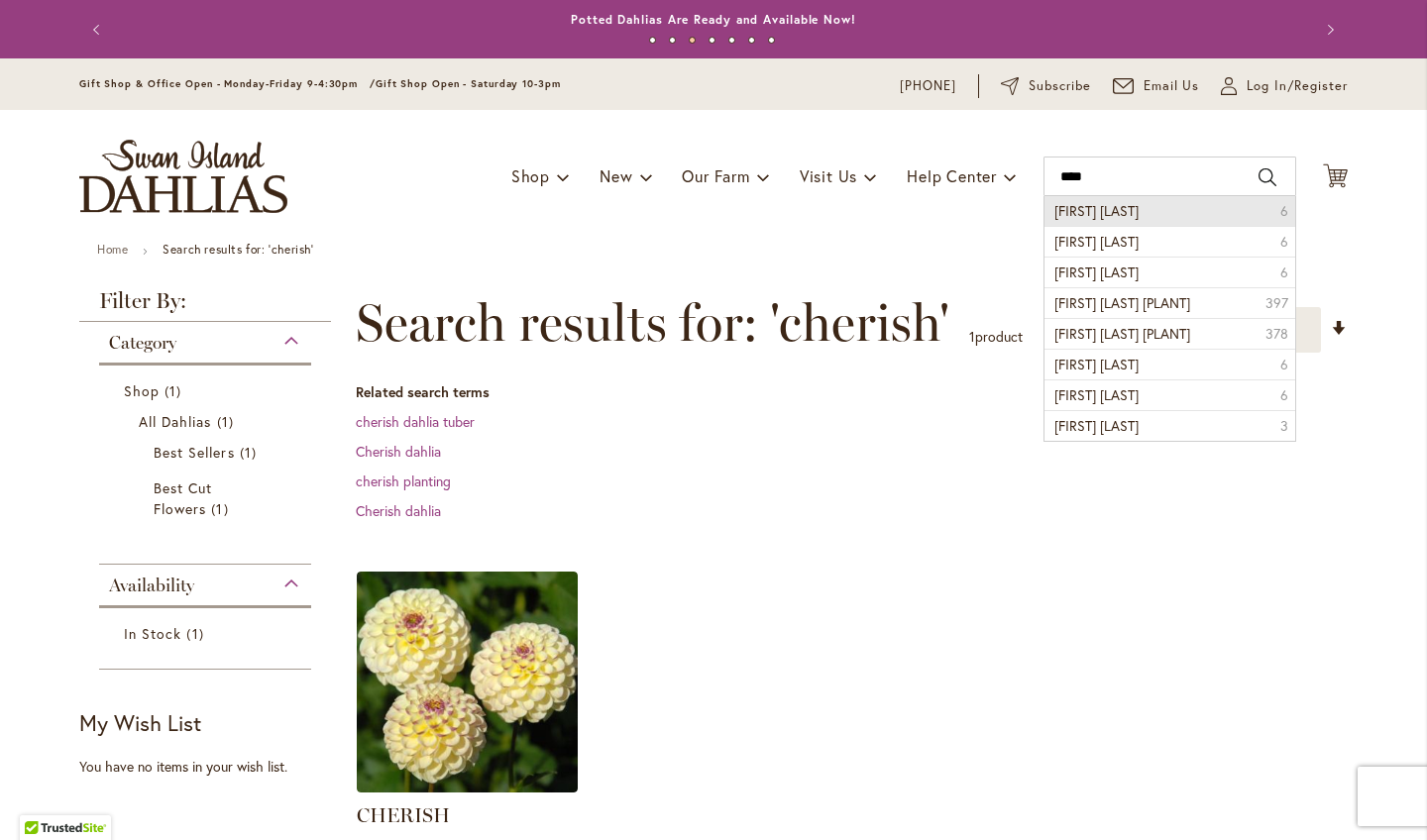 click on "critchon honey" at bounding box center [1096, 210] 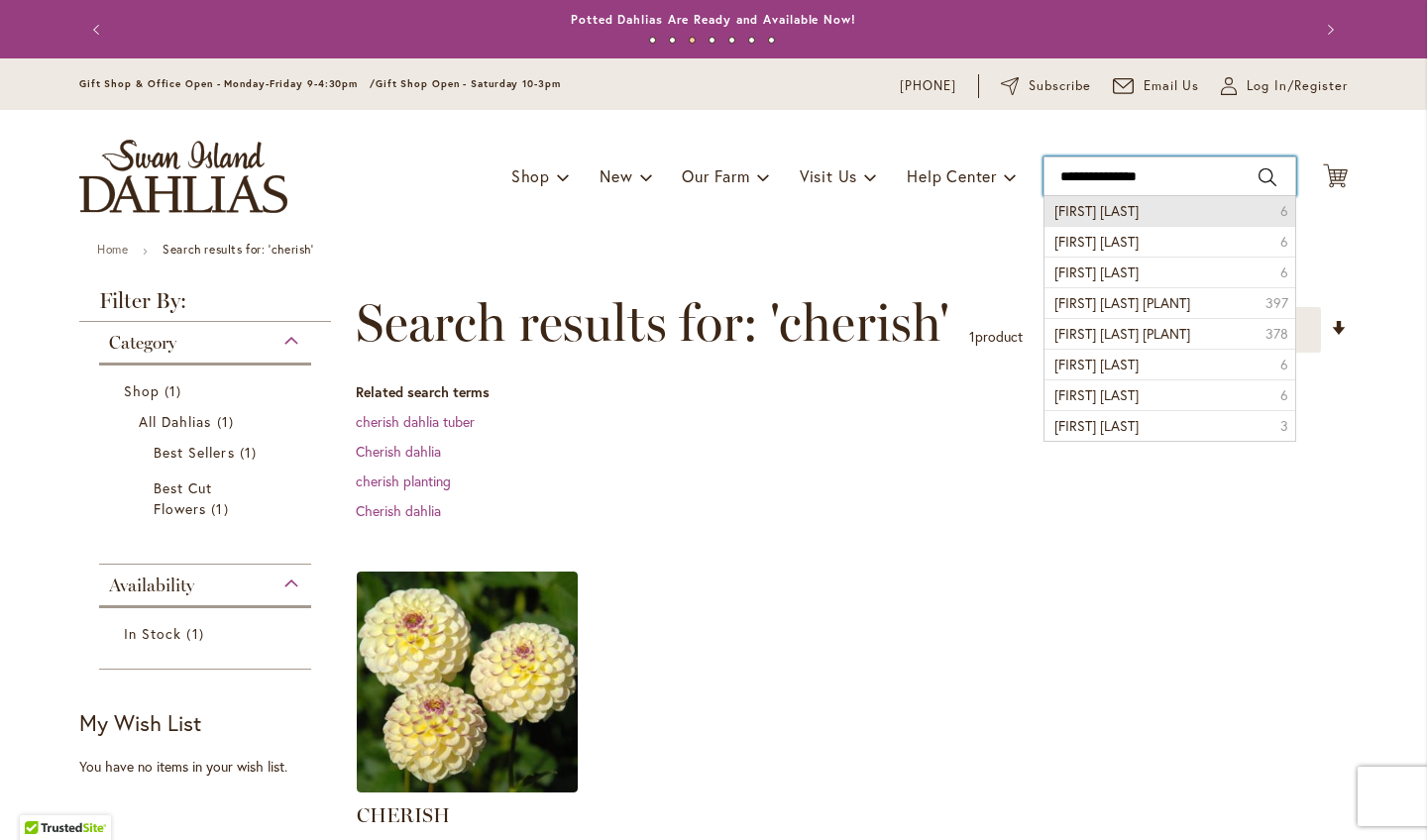 type on "**********" 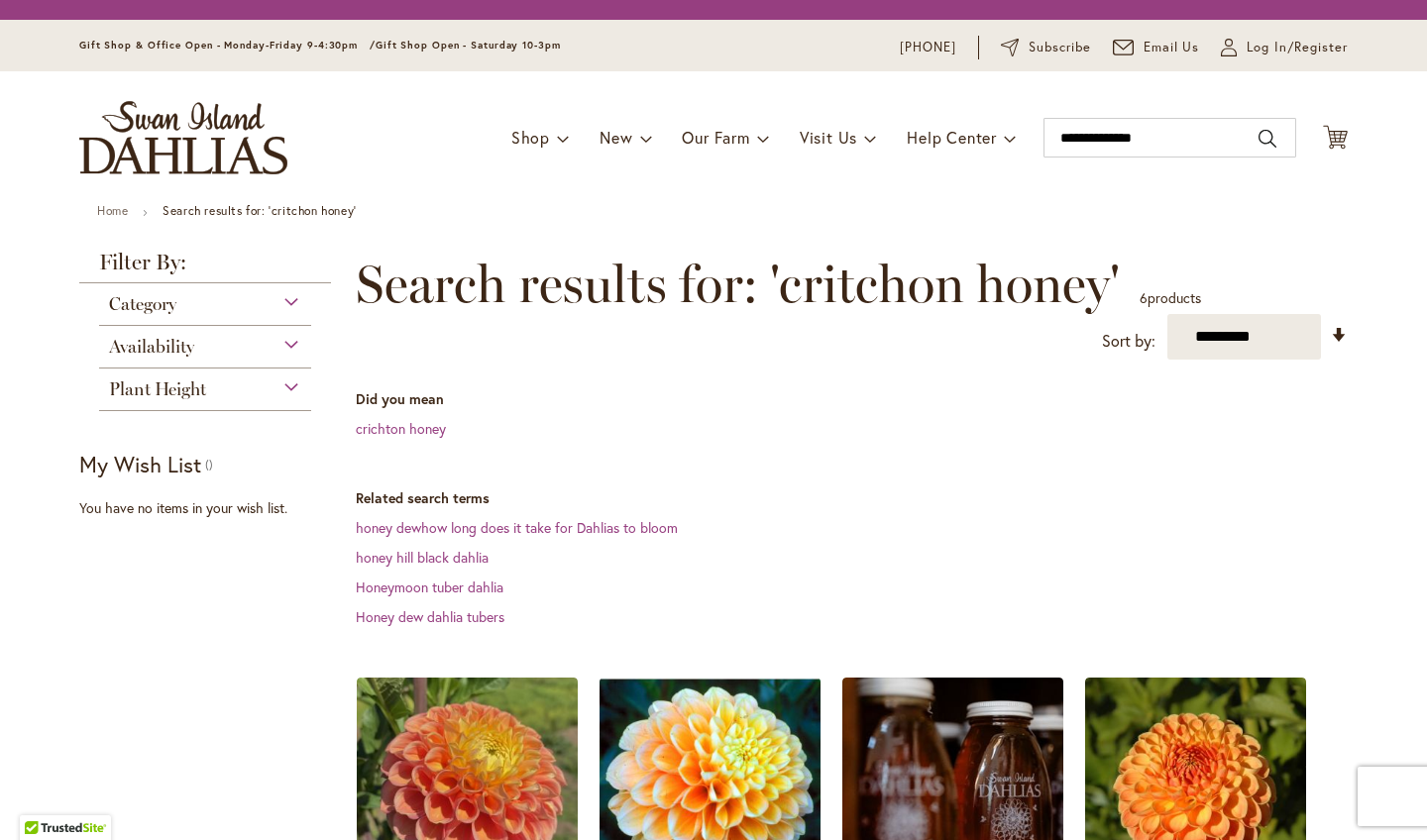 scroll, scrollTop: 0, scrollLeft: 0, axis: both 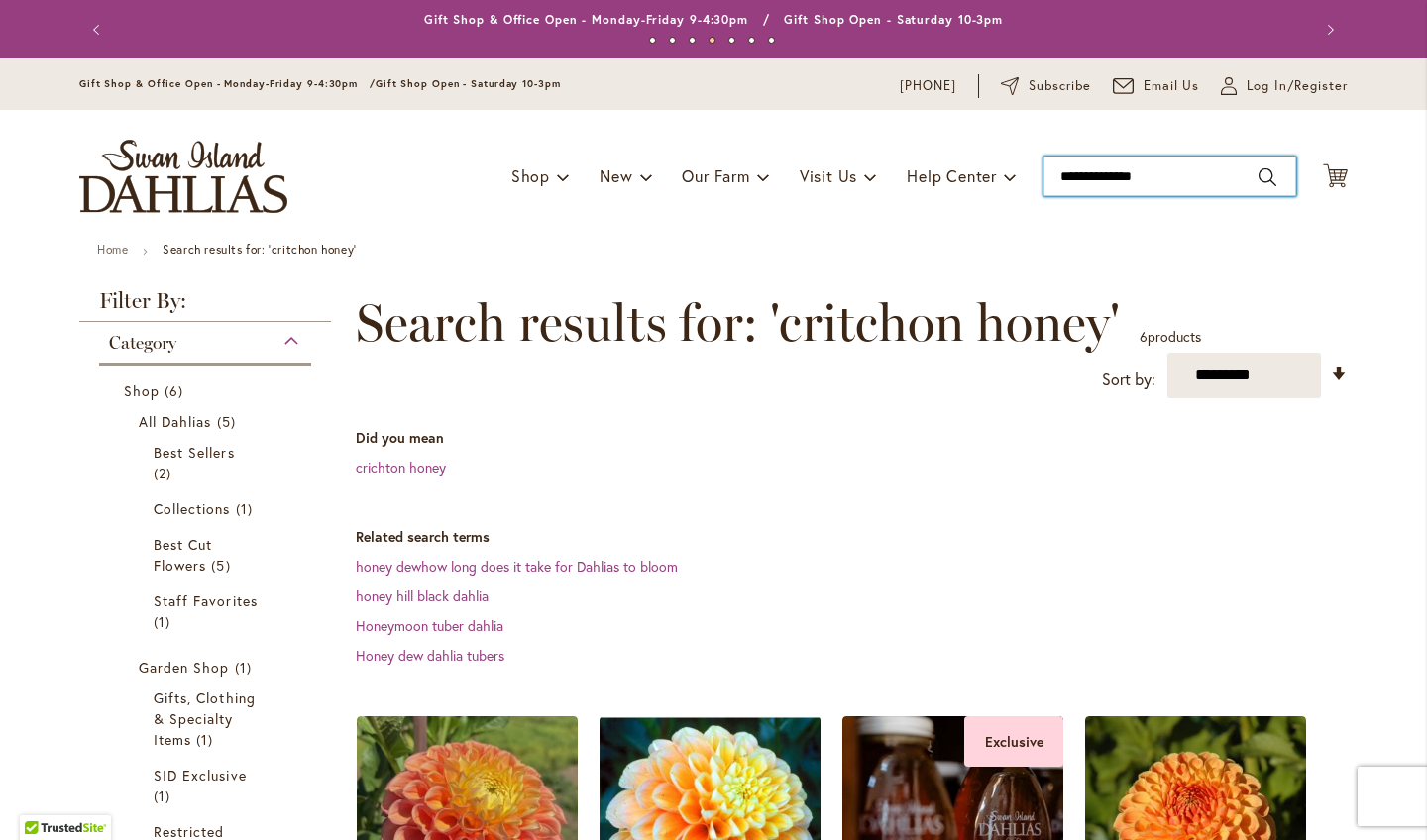 drag, startPoint x: 1172, startPoint y: 178, endPoint x: 1032, endPoint y: 175, distance: 140.0321 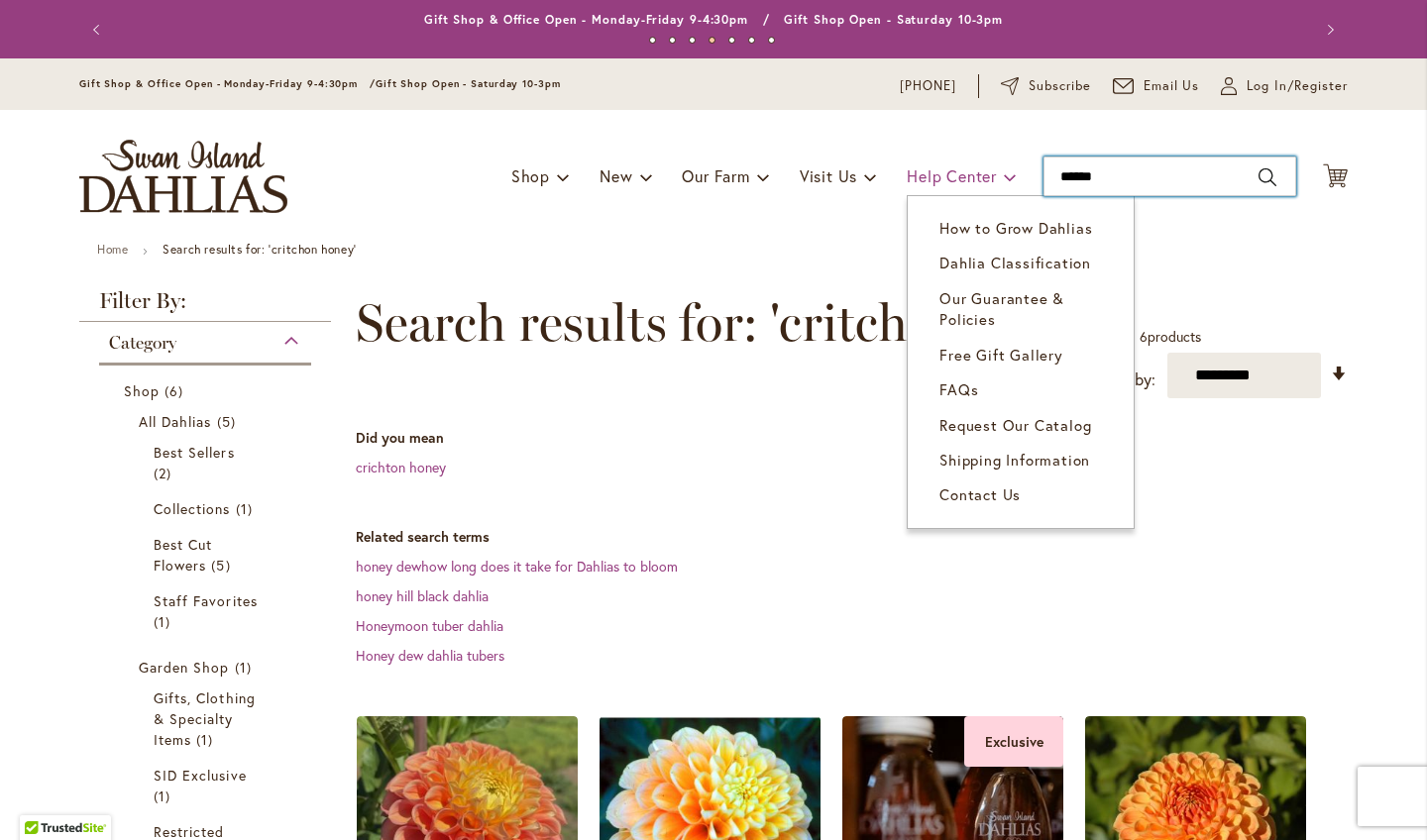 type on "*******" 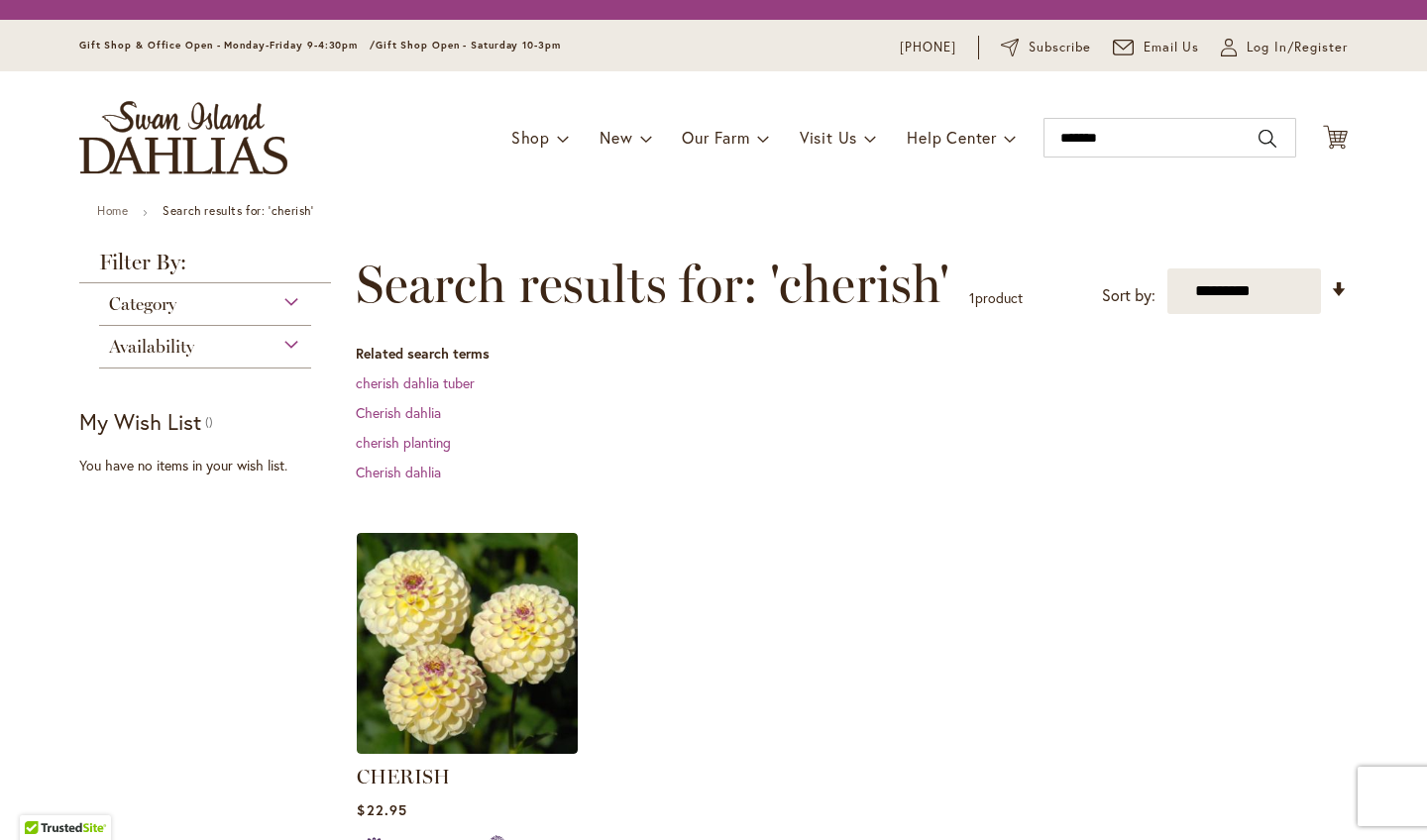 scroll, scrollTop: 0, scrollLeft: 0, axis: both 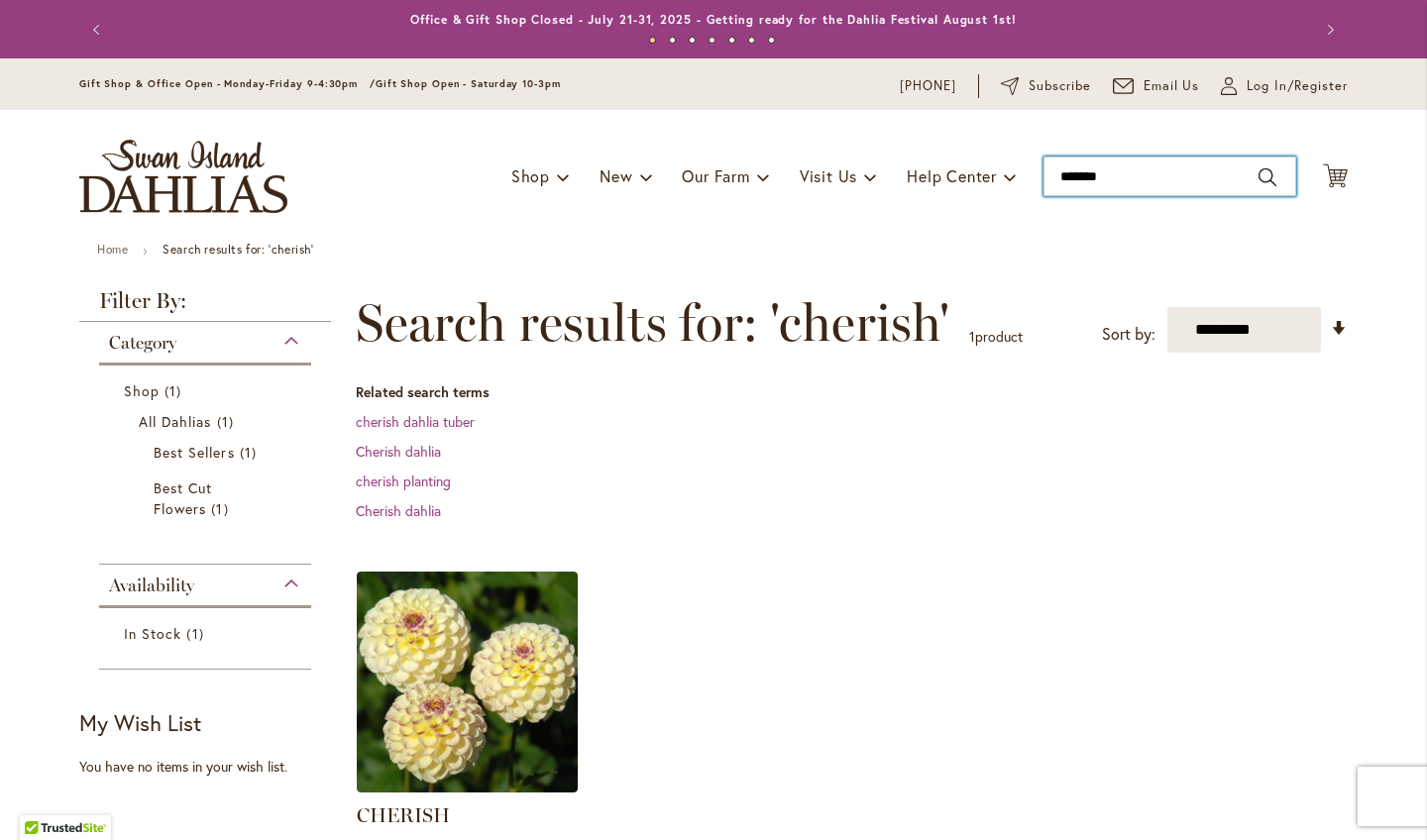 drag, startPoint x: 1135, startPoint y: 178, endPoint x: 1045, endPoint y: 172, distance: 90.199778 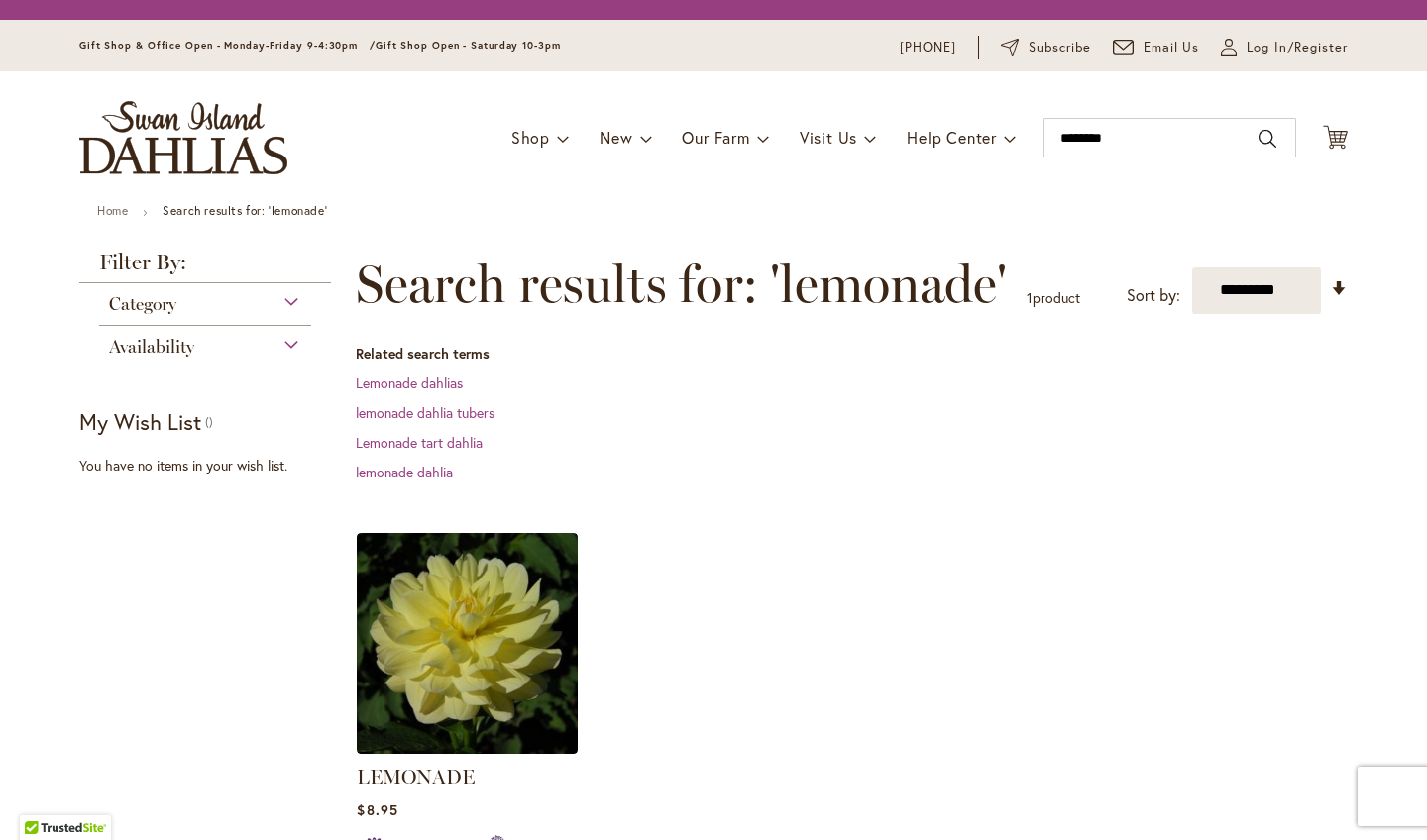 scroll, scrollTop: 0, scrollLeft: 0, axis: both 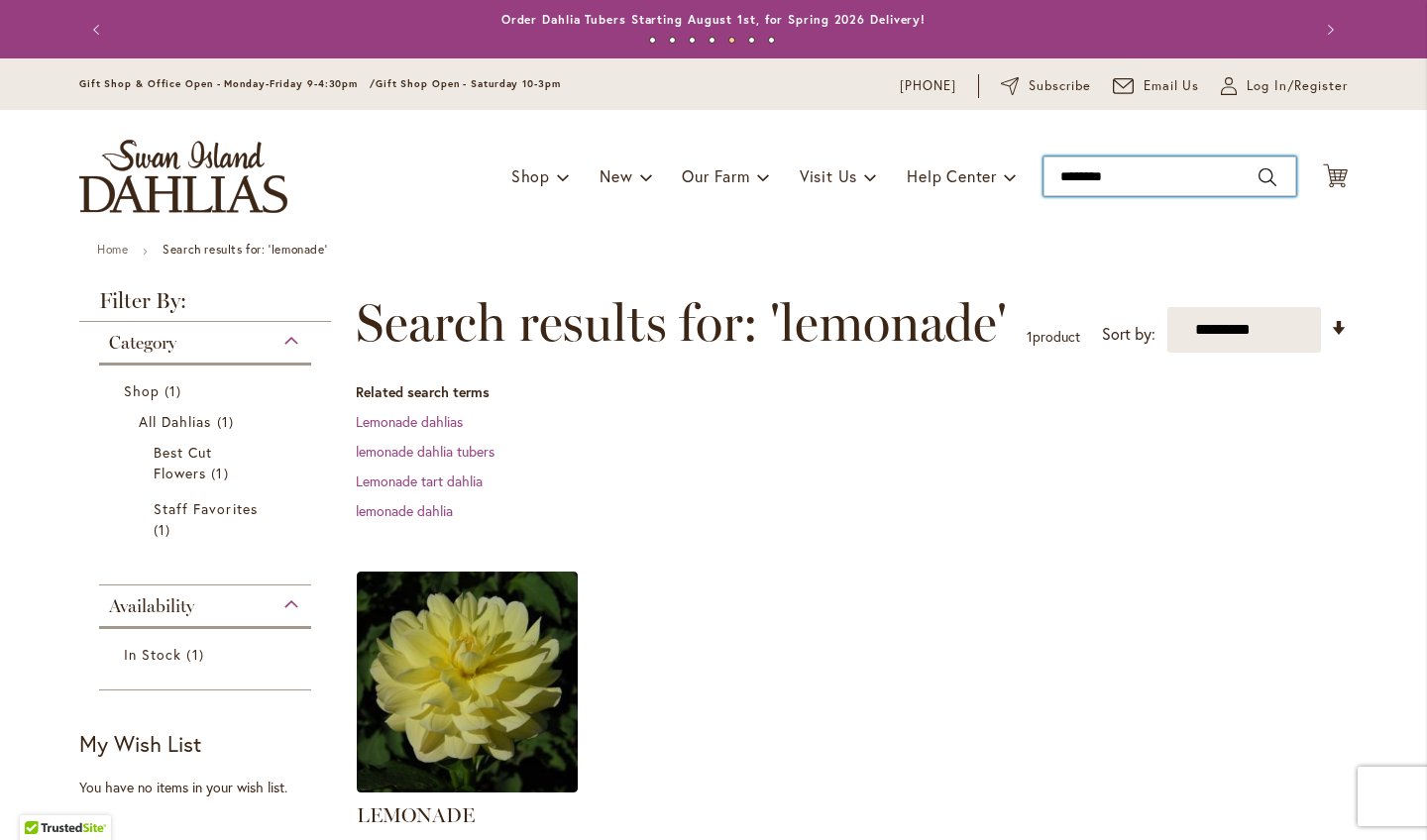 drag, startPoint x: 1138, startPoint y: 175, endPoint x: 1026, endPoint y: 185, distance: 112.44554 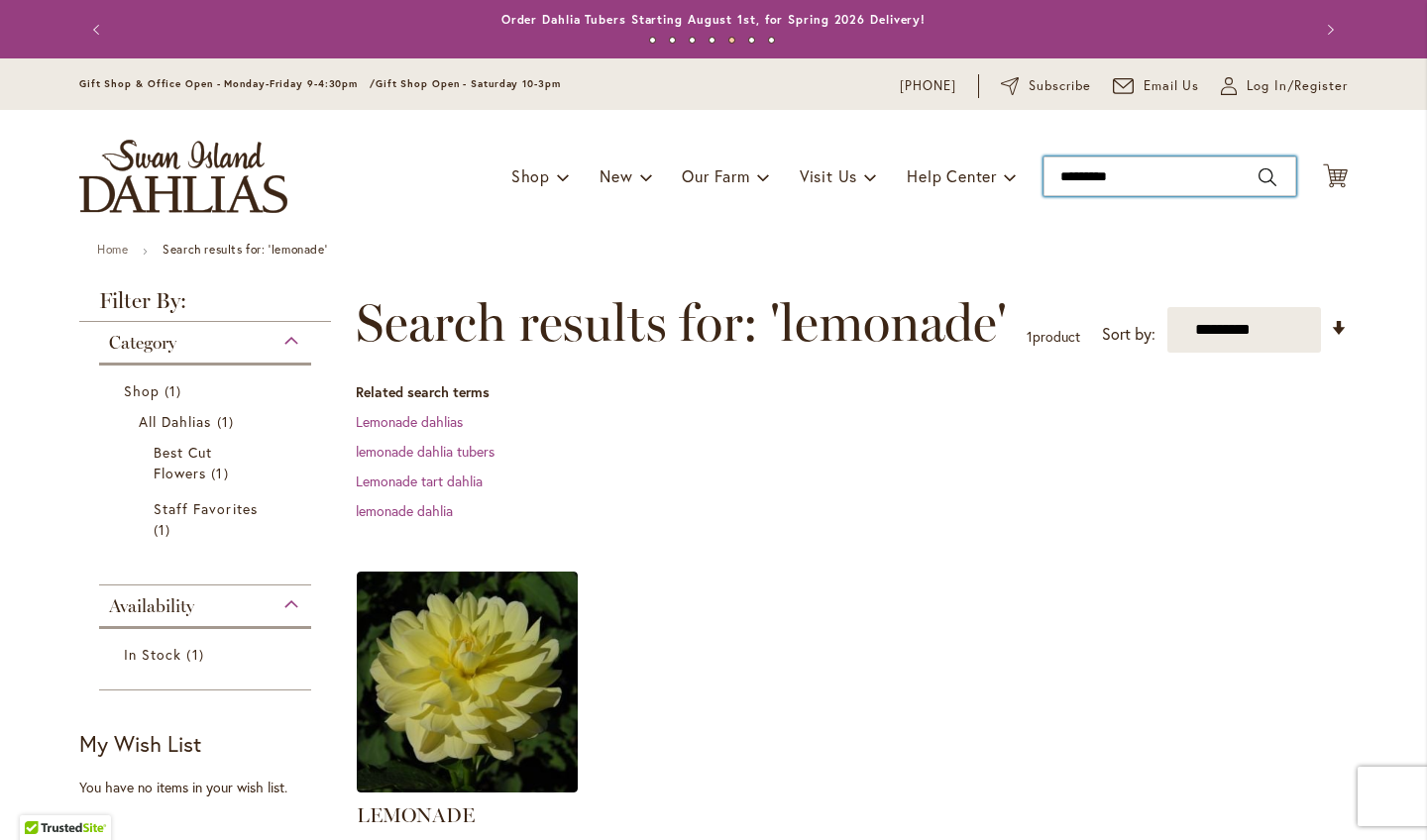 scroll, scrollTop: 1, scrollLeft: 0, axis: vertical 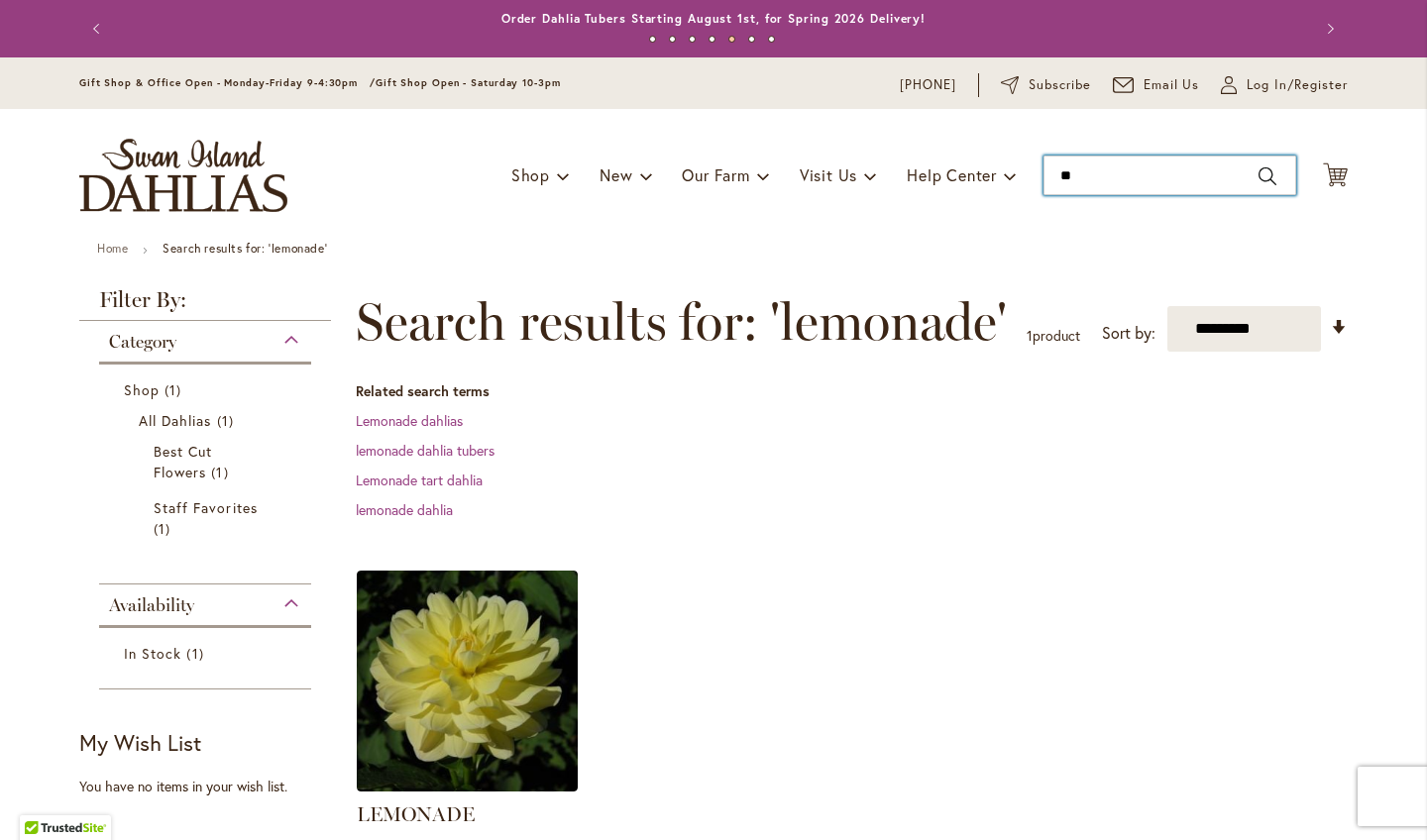 type on "*" 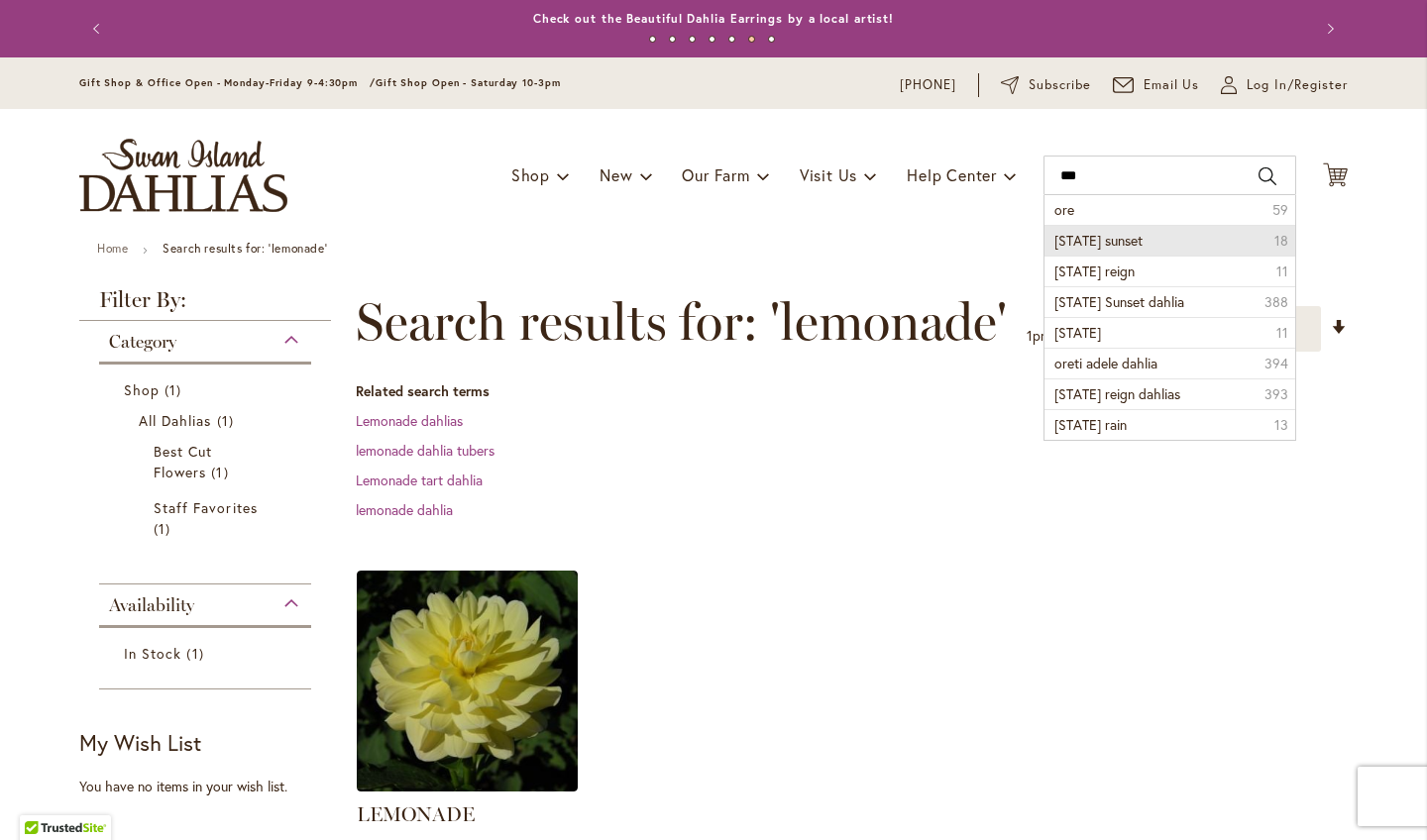 click on "oregon sunset" at bounding box center (1098, 240) 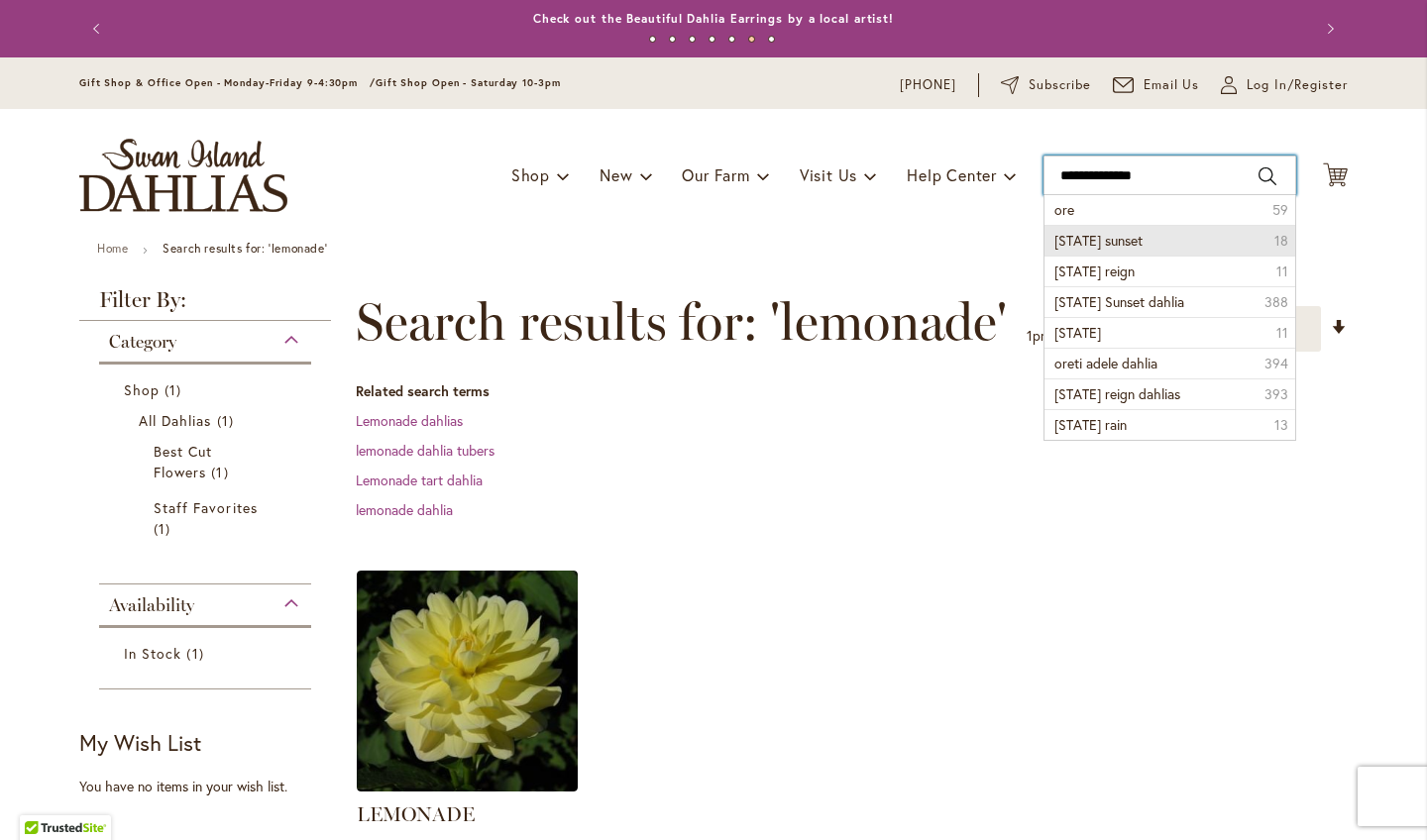 type on "**********" 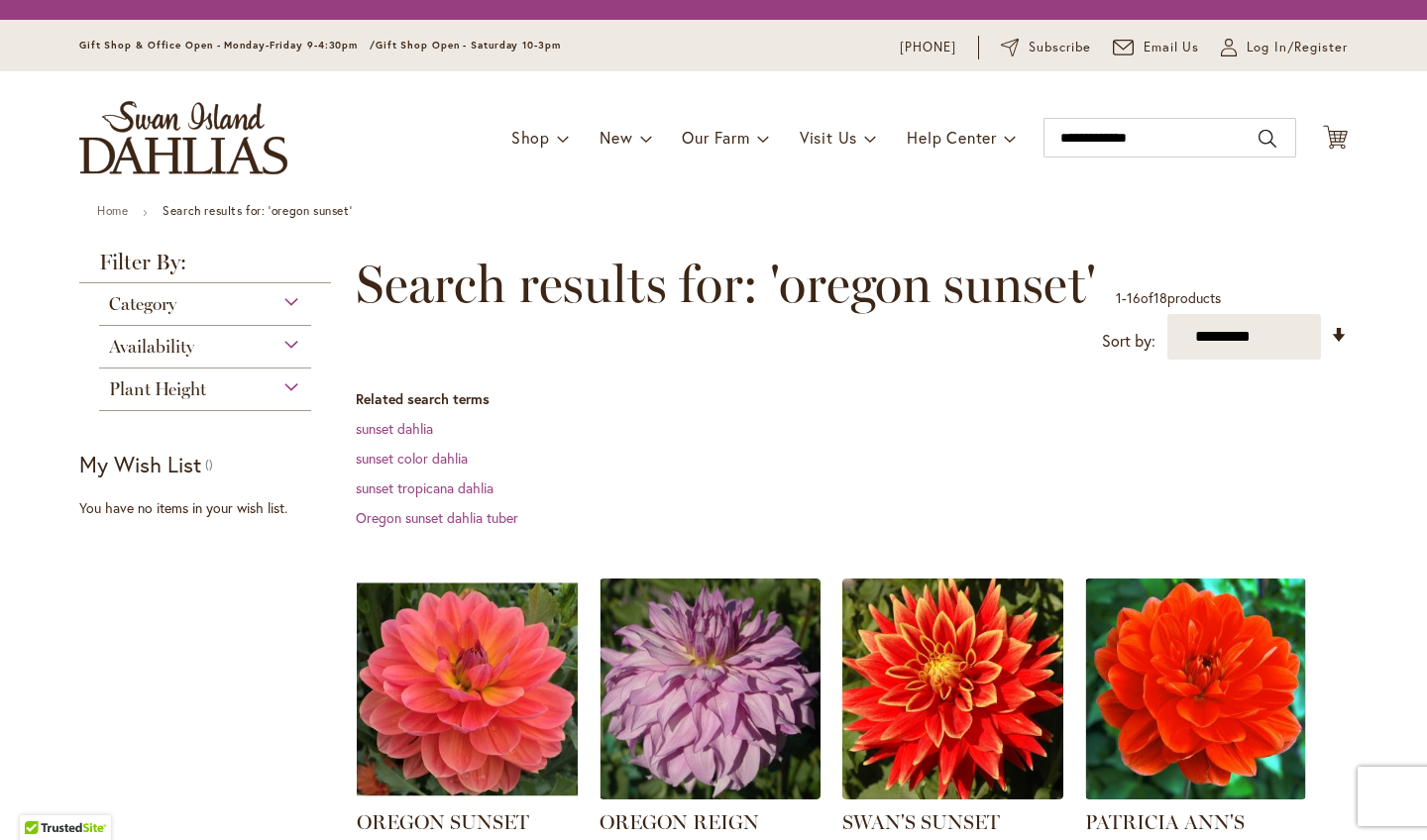 scroll, scrollTop: 0, scrollLeft: 0, axis: both 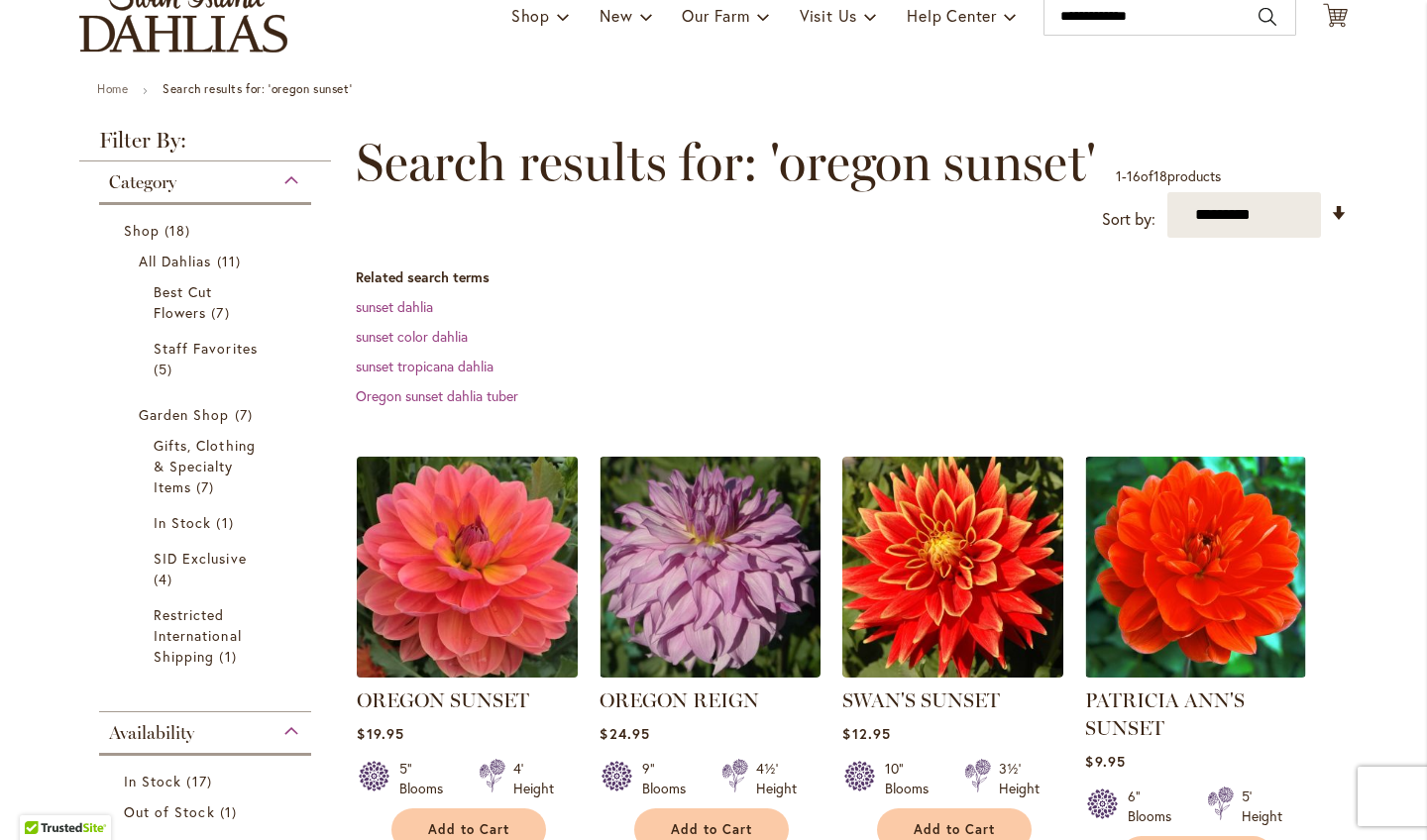 click at bounding box center [468, 567] 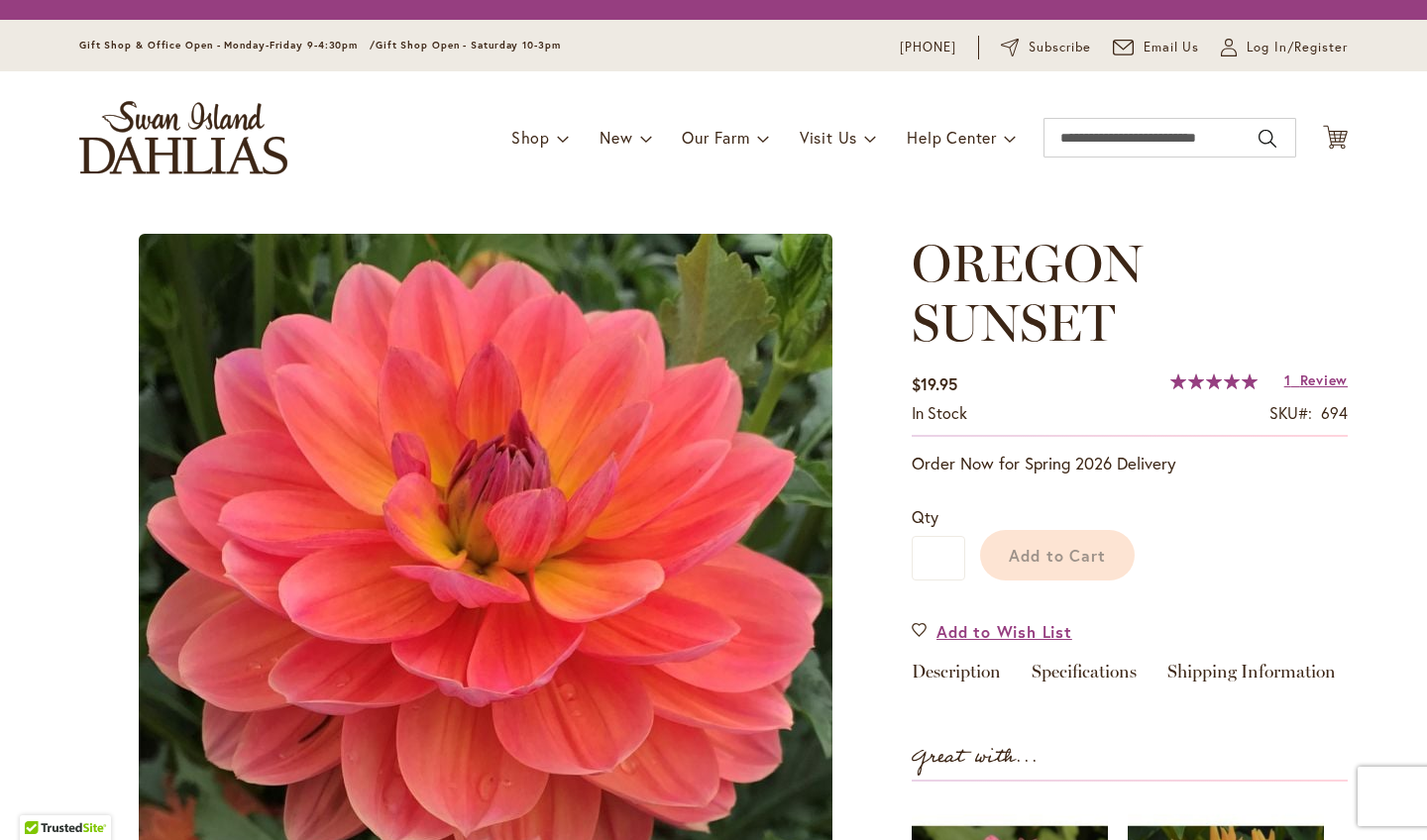 scroll, scrollTop: 0, scrollLeft: 0, axis: both 